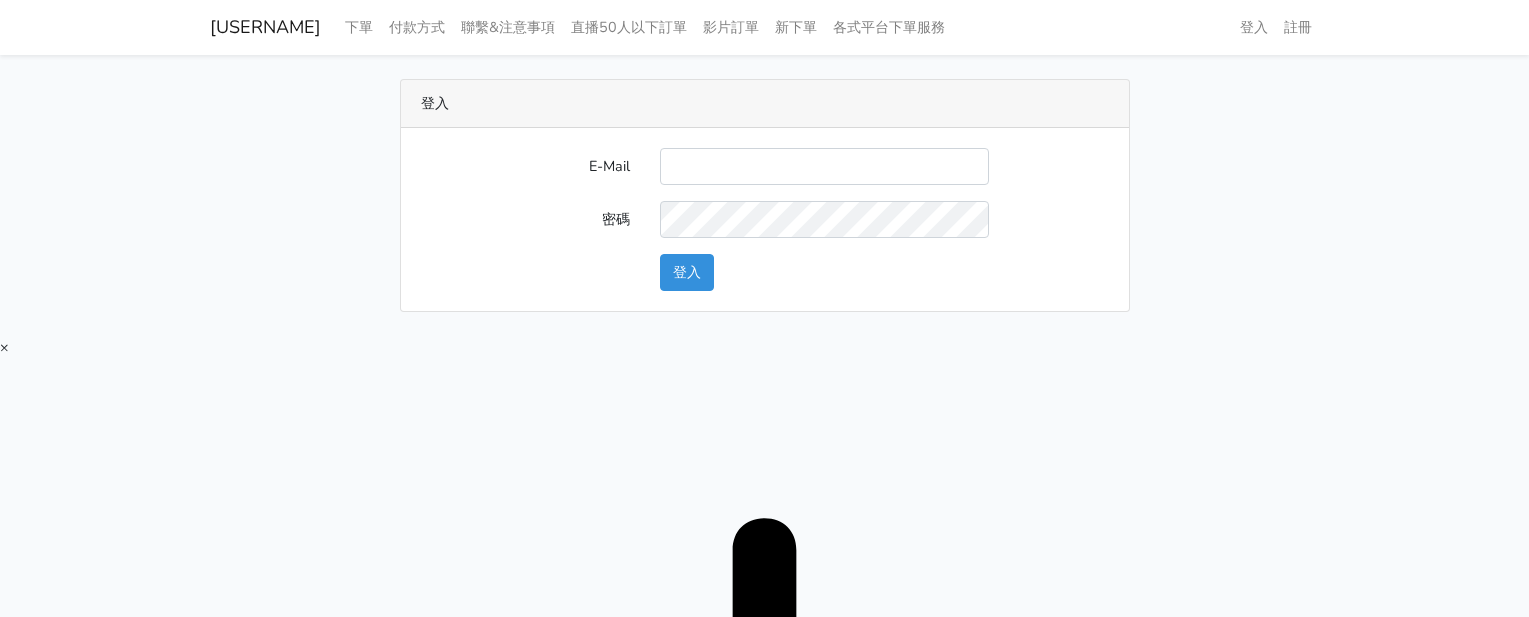 scroll, scrollTop: 0, scrollLeft: 0, axis: both 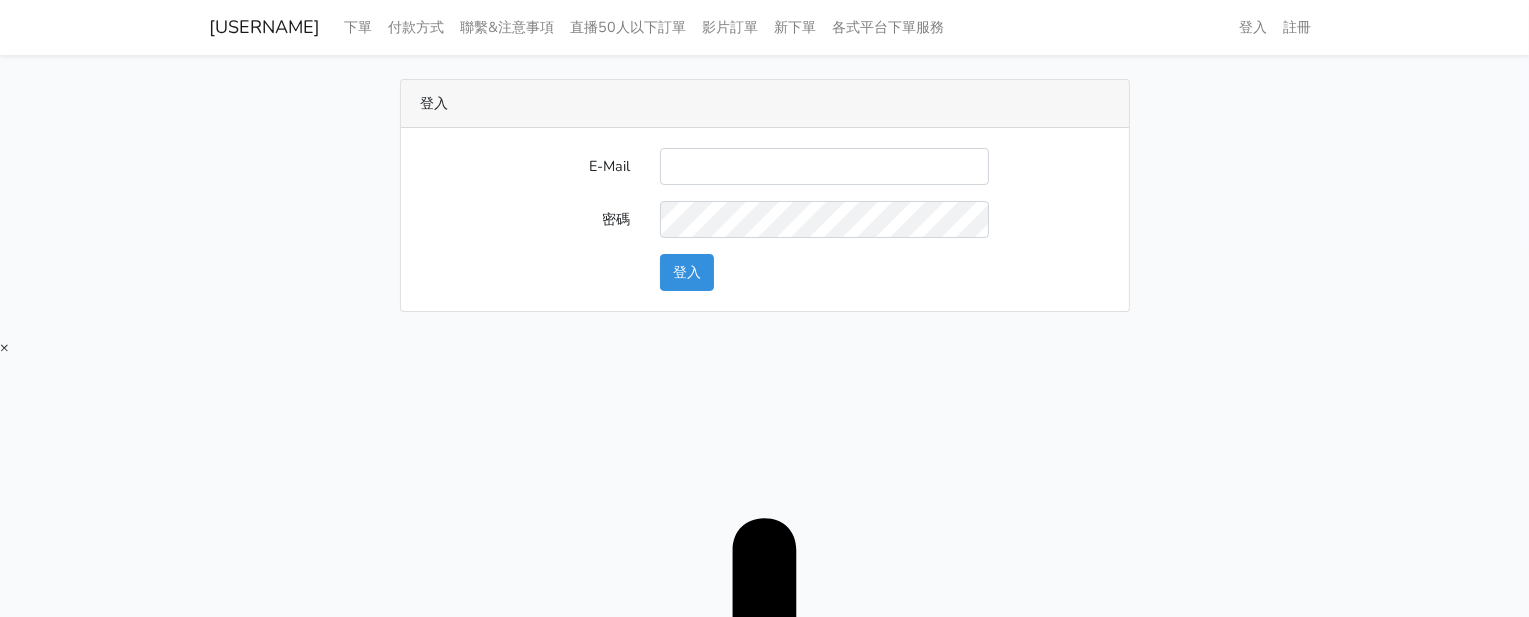 click on "E-Mail" at bounding box center [824, 166] 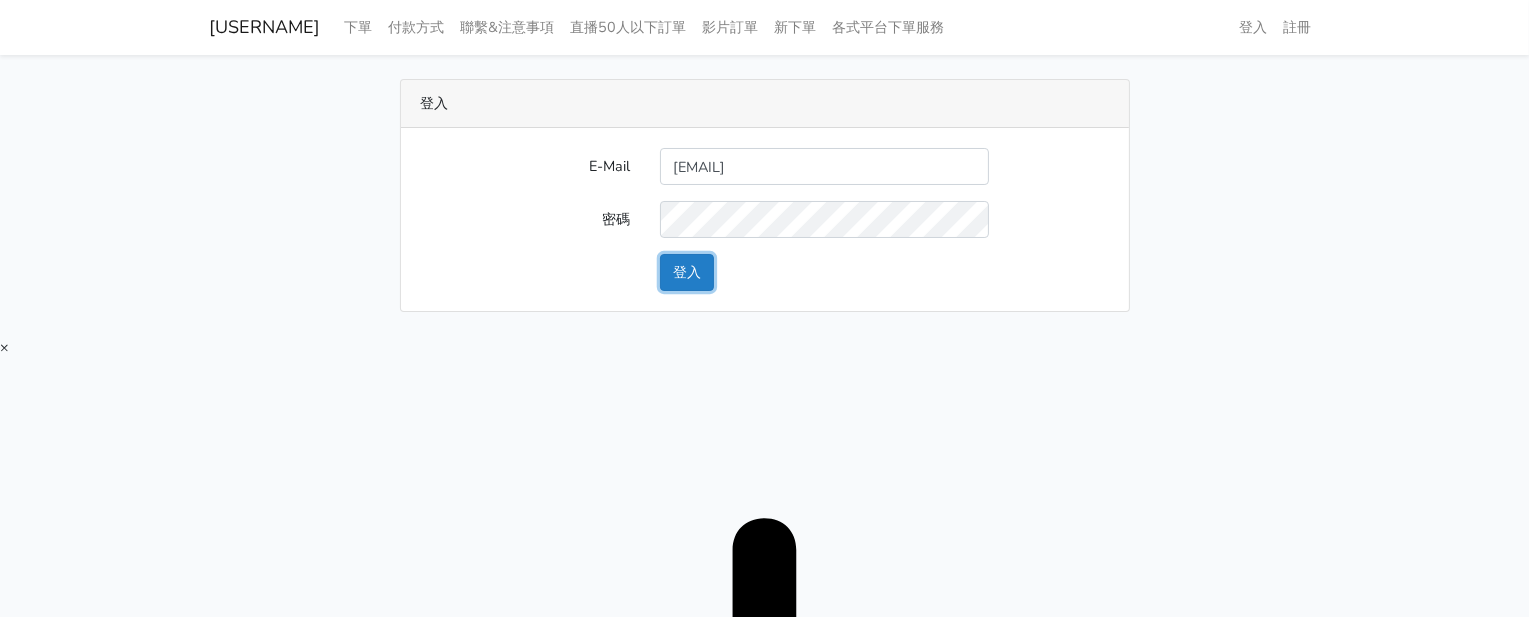 click on "登入" at bounding box center (687, 272) 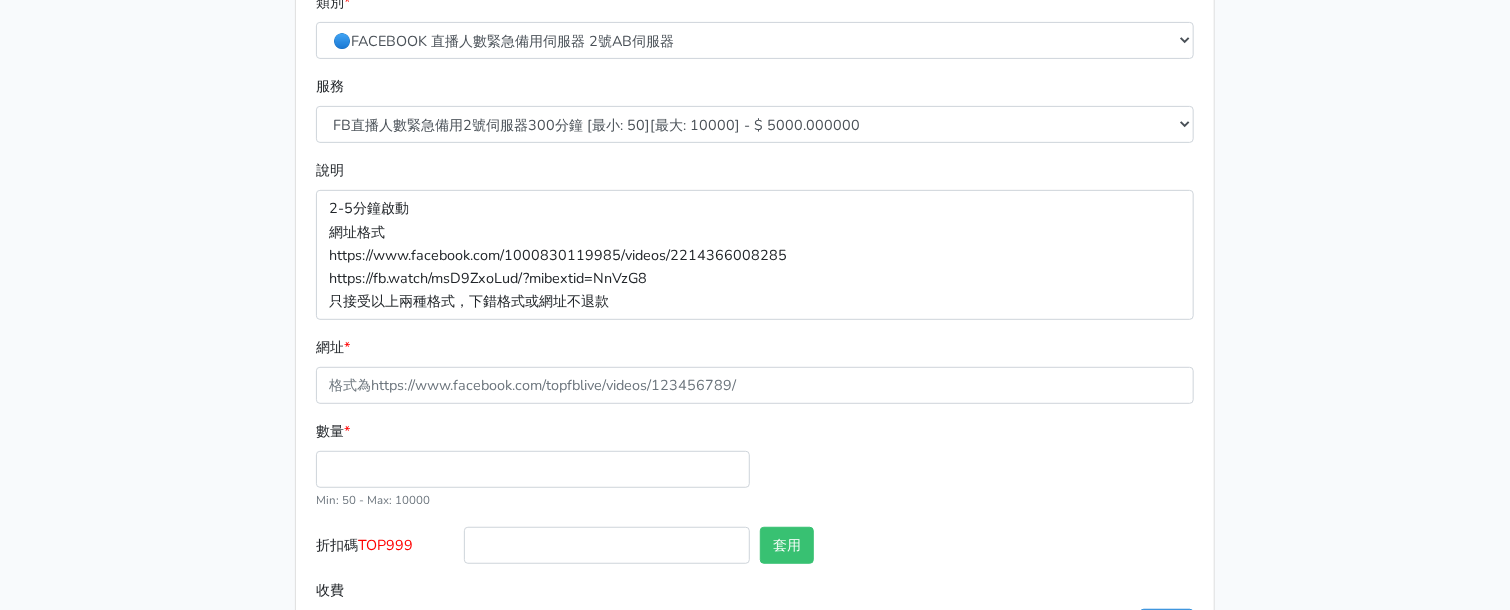 scroll, scrollTop: 284, scrollLeft: 0, axis: vertical 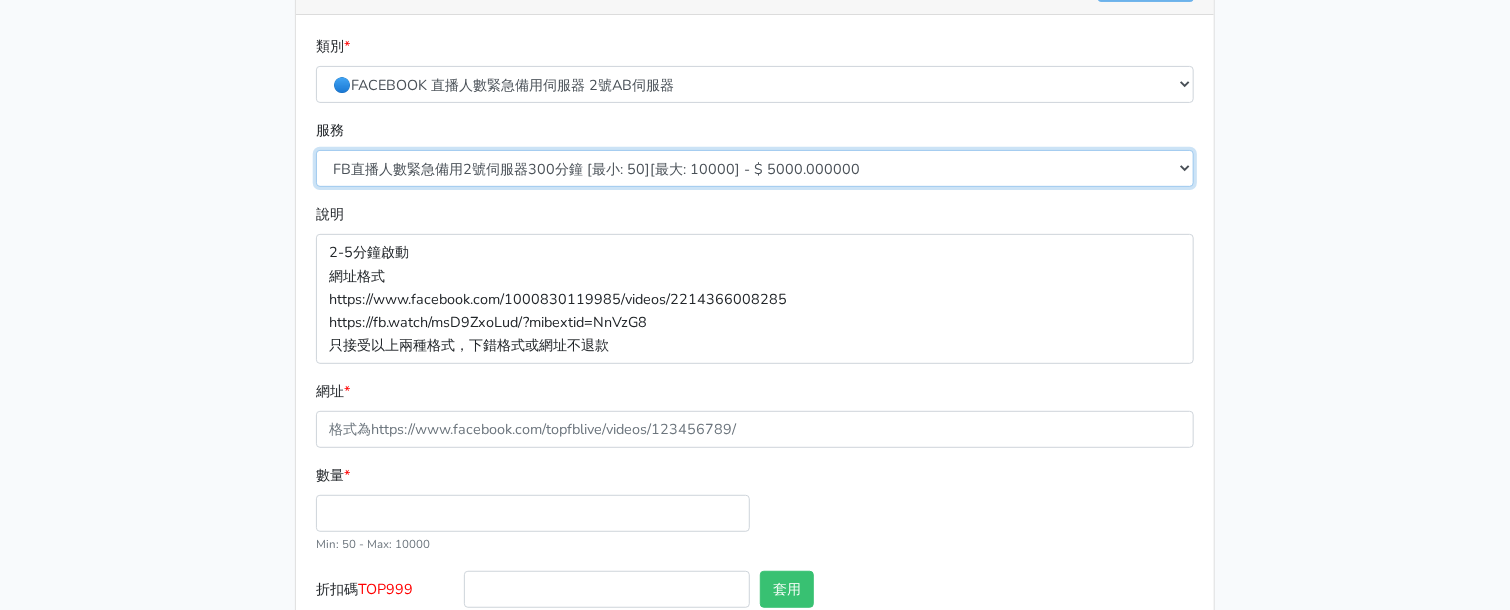 click on "FB直播人數緊急備用2號伺服器300分鐘 [最小: 50][最大: 10000] - $ 5000.000000 FB直播人數緊急備用2號伺服器60分鐘 [最小: 50][最大: 10000] - $ 1000.000000 FB直播人數緊急備用2號伺服器90分鐘 [最小: 50][最大: 10000] - $ 1500.000000 FB直播人數緊急備用2號伺服器120分鐘 [最小: 50][最大: 10000] - $ 2000.000000 FB直播人數緊急備用2號伺服器150分鐘 [最小: 50][最大: 10000] - $ 2500.000000 FB直播人數緊急備用2號伺服器180分鐘 [最小: 50][最大: 10000] - $ 3000.000000 FB直播人數緊急備用2號伺服器240分鐘 [最小: 50][最大: 10000] - $ 4000.000000 FB直播人數緊急備用2號伺服器360分鐘  [最小: 50][最大: 10000] - $ 6000.000000" at bounding box center (755, 168) 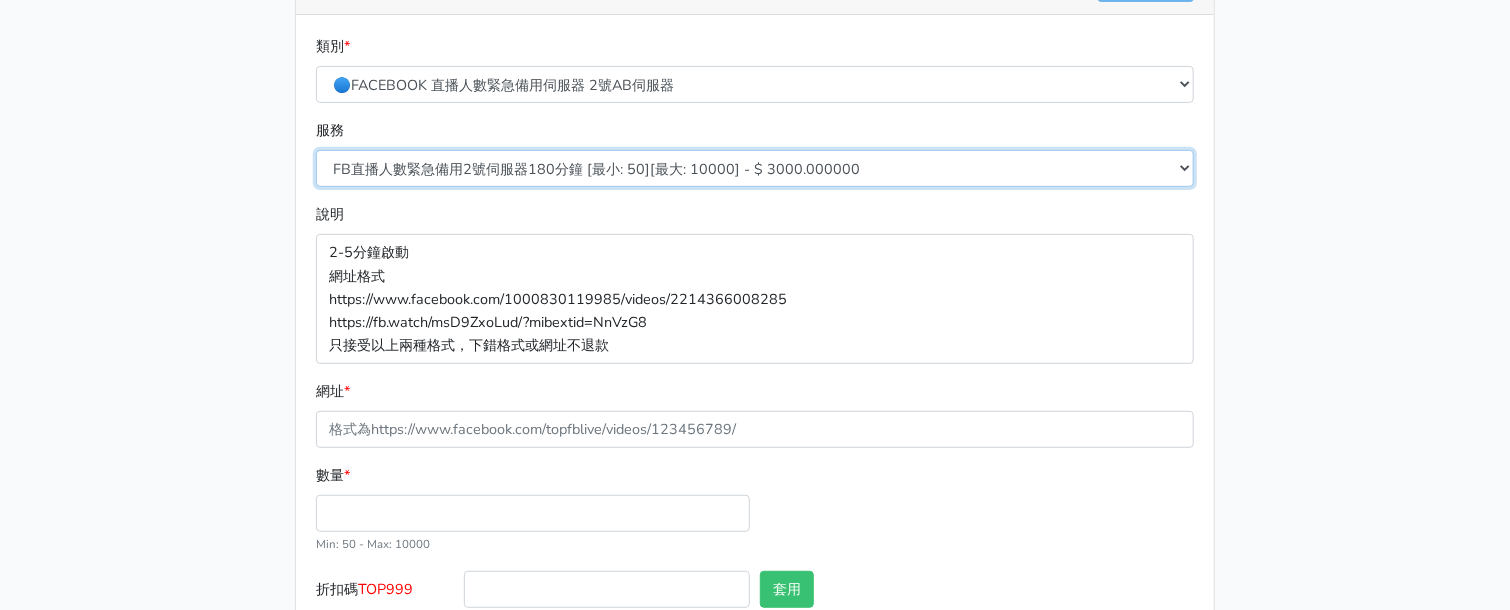 click on "FB直播人數緊急備用2號伺服器300分鐘 [最小: 50][最大: 10000] - $ 5000.000000 FB直播人數緊急備用2號伺服器60分鐘 [最小: 50][最大: 10000] - $ 1000.000000 FB直播人數緊急備用2號伺服器90分鐘 [最小: 50][最大: 10000] - $ 1500.000000 FB直播人數緊急備用2號伺服器120分鐘 [最小: 50][最大: 10000] - $ 2000.000000 FB直播人數緊急備用2號伺服器150分鐘 [最小: 50][最大: 10000] - $ 2500.000000 FB直播人數緊急備用2號伺服器180分鐘 [最小: 50][最大: 10000] - $ 3000.000000 FB直播人數緊急備用2號伺服器240分鐘 [最小: 50][最大: 10000] - $ 4000.000000 FB直播人數緊急備用2號伺服器360分鐘  [最小: 50][最大: 10000] - $ 6000.000000" at bounding box center [755, 168] 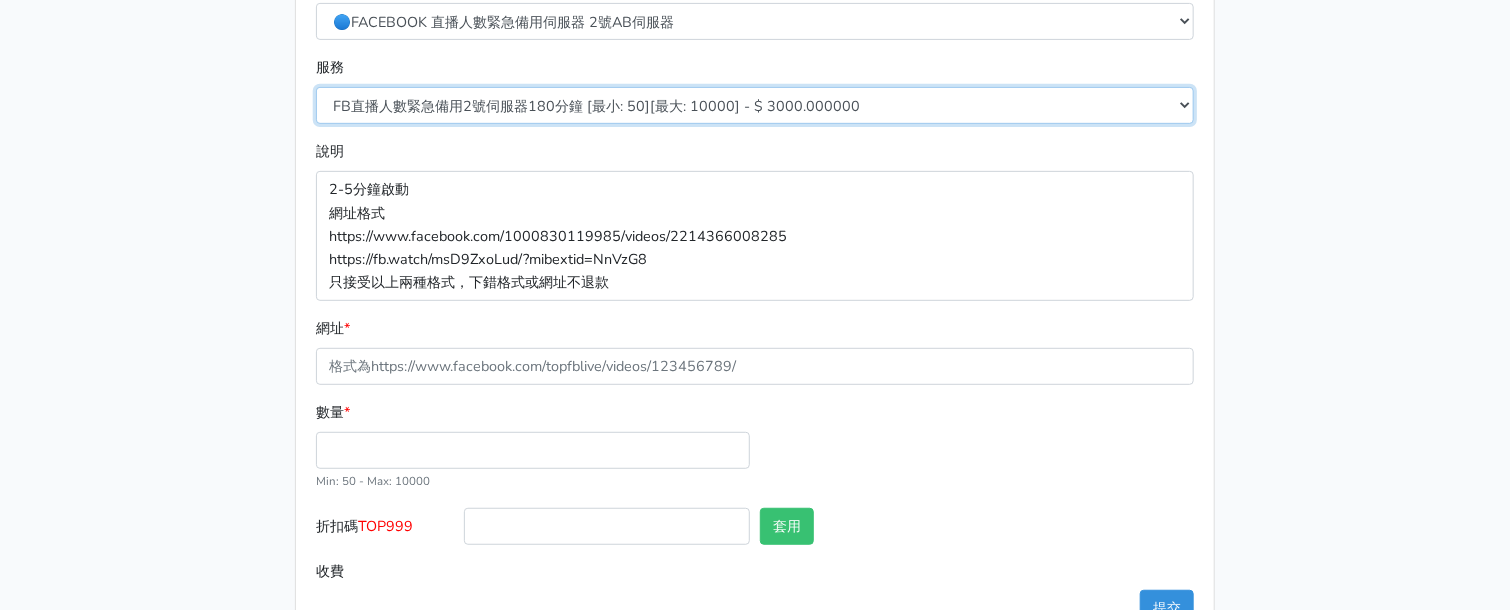 scroll, scrollTop: 409, scrollLeft: 0, axis: vertical 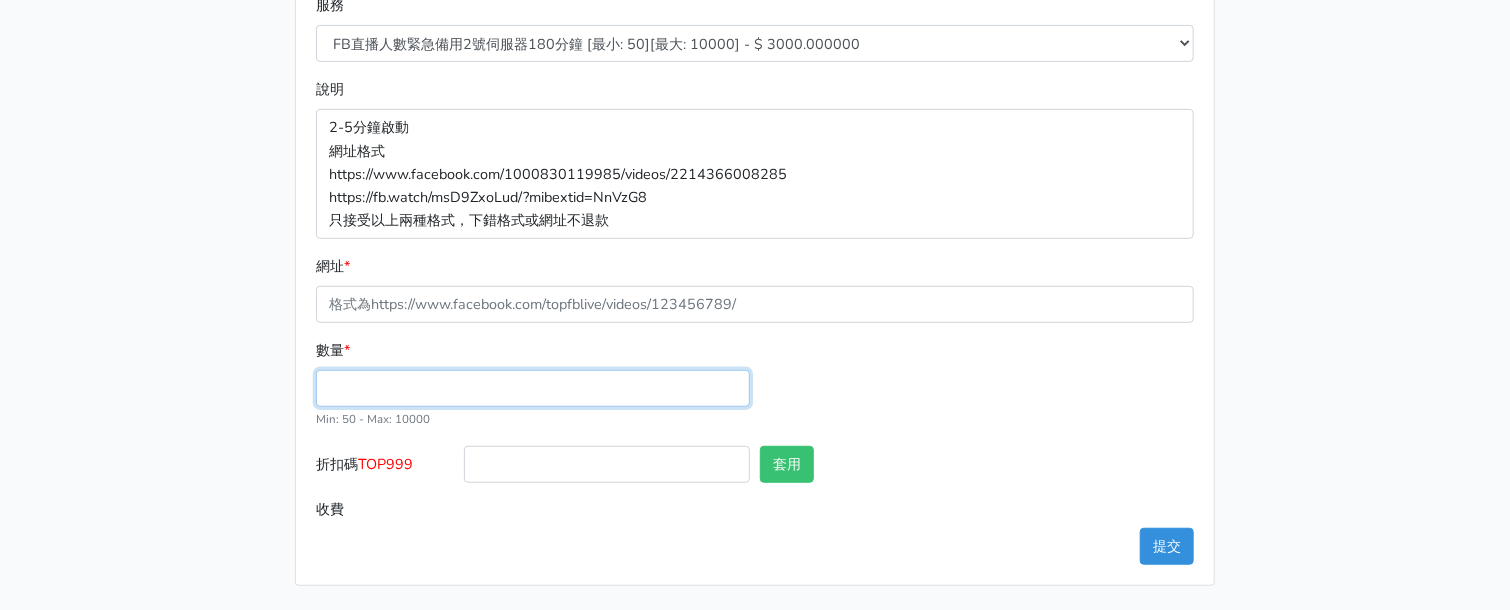 click on "數量 *" at bounding box center [533, 388] 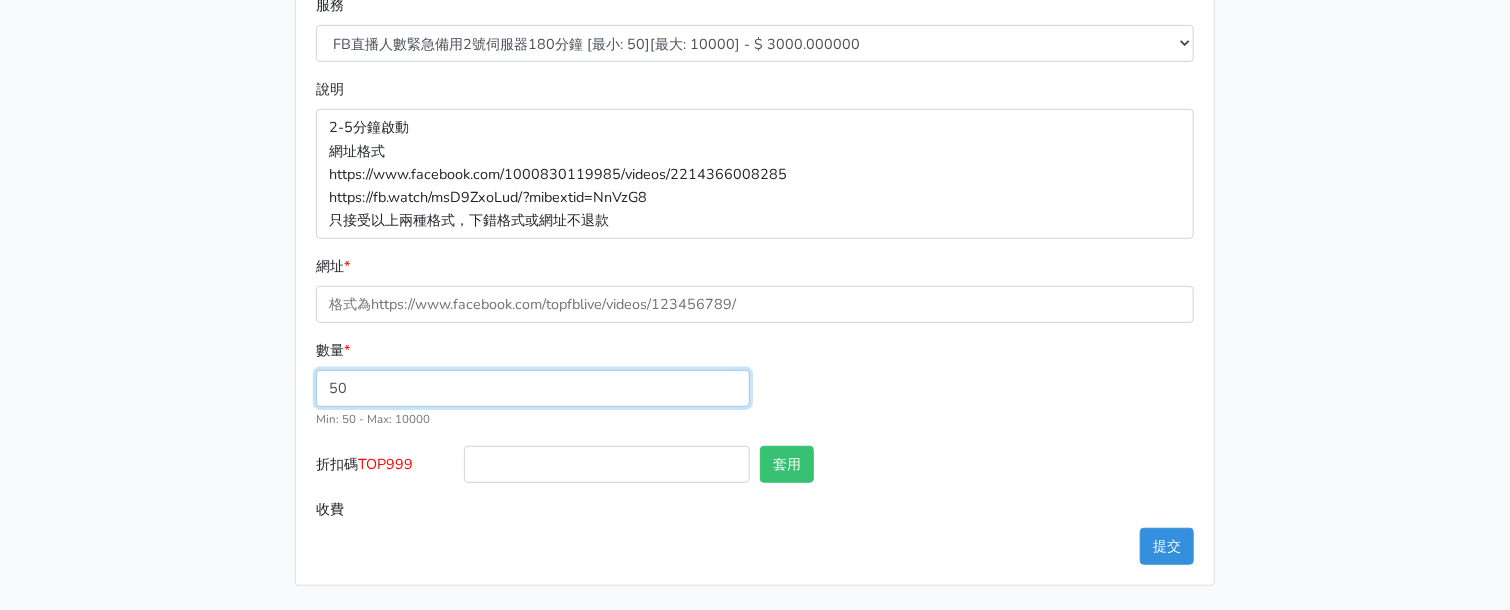 type on "50" 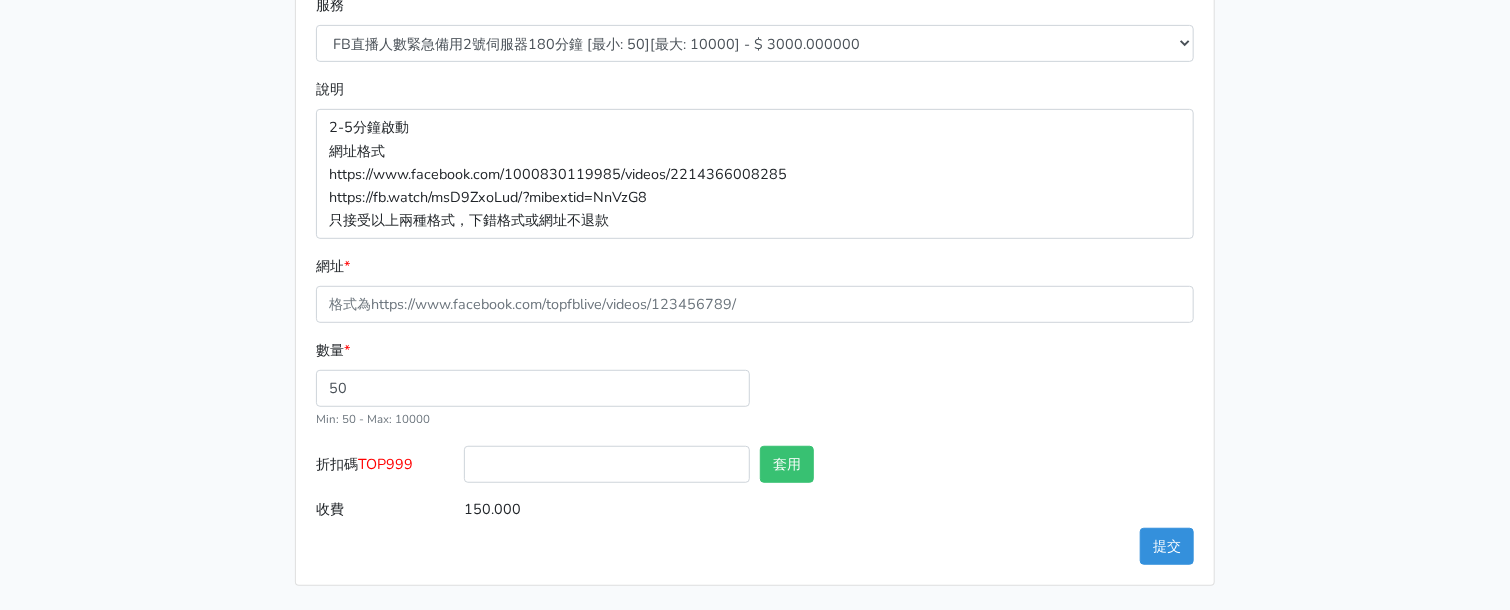 click on "8/16 新增FACEBOOK臉書直播人數緊急伺服器J1
8/27新增FACEBOOK臉書直播人數緊急備用伺服器30人20人 伺服器J2、J3
直播投放廣告粉絲專頁熱賣中 全台灣最便宜 歡迎比價
下訂單
查看歷史訂單
類別 *
🔵FACEBOOK 直播人數緊急備用伺服器 2號AB伺服器 🌕IG直播人數 * *" at bounding box center [755, 128] 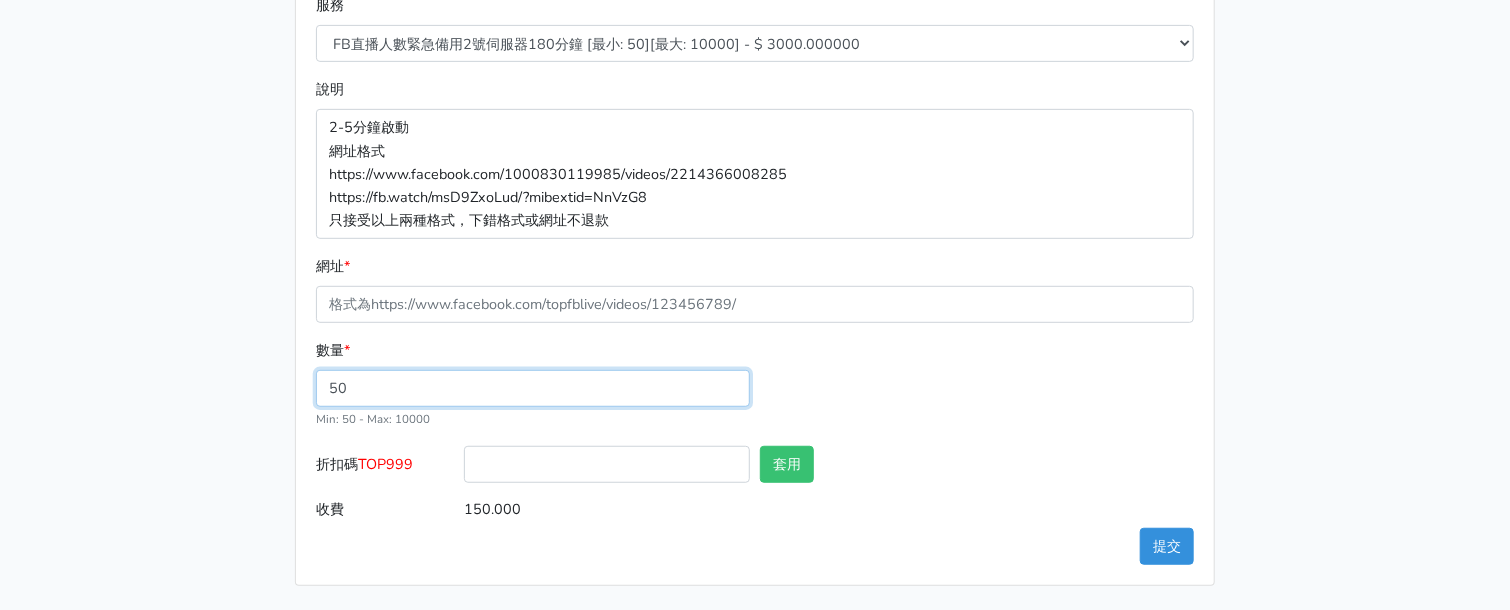 click on "50" at bounding box center [533, 388] 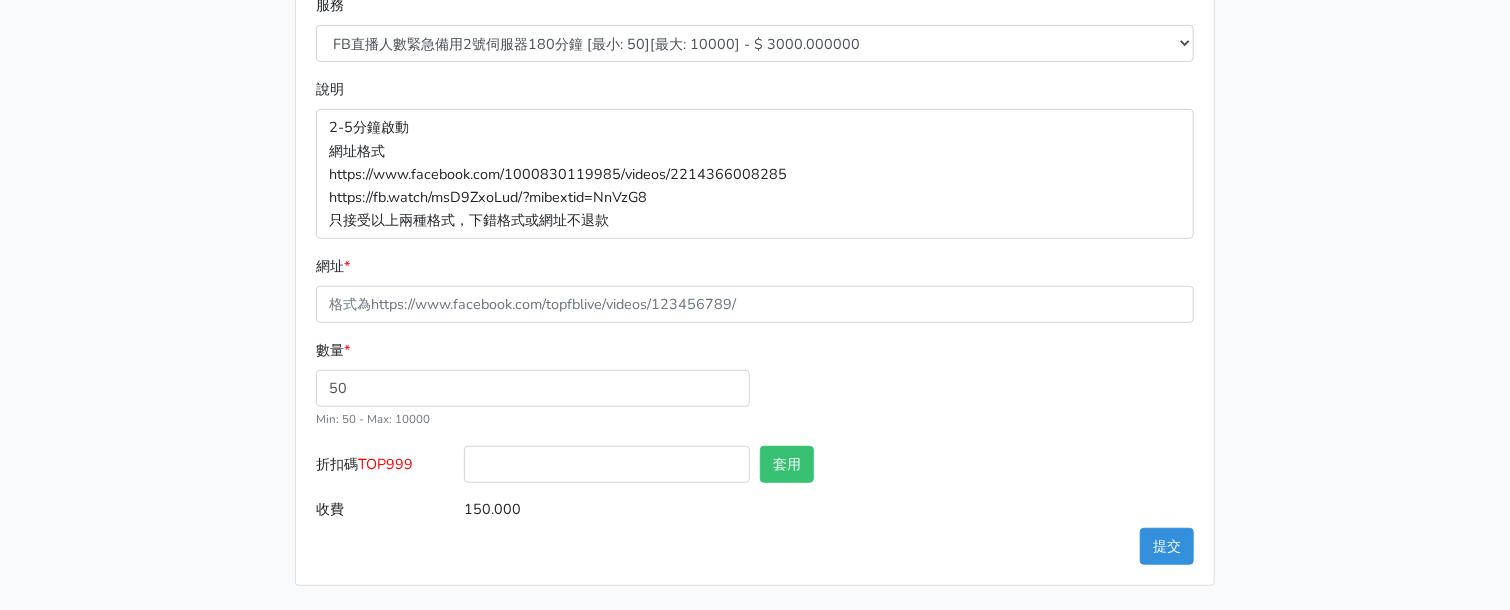 click on "2-5分鐘啟動 網址格式 https://www.facebook.com/1000830119985/videos/2214366008285 https://fb.watch/msD9ZxoLud/?mibextid=NnVzG8 只接受以上兩種格式，下錯格式或網址不退款" at bounding box center (755, 173) 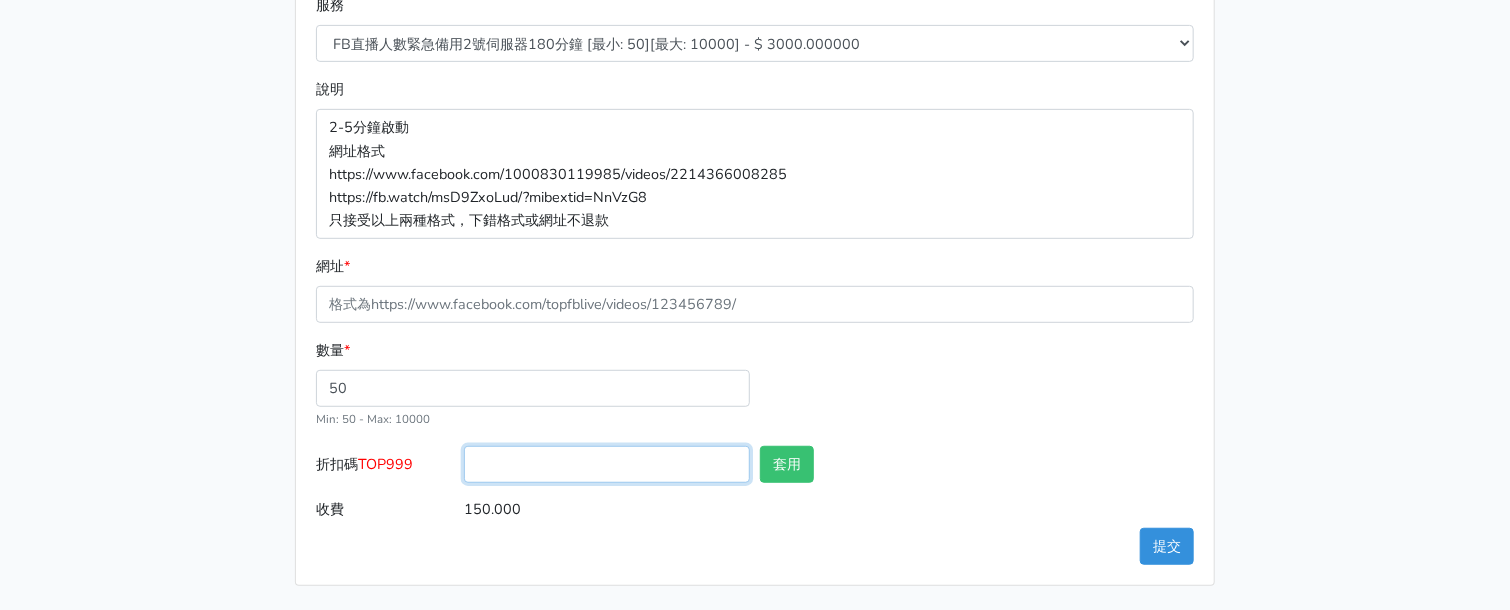 click on "折扣碼  TOP999" at bounding box center (607, 464) 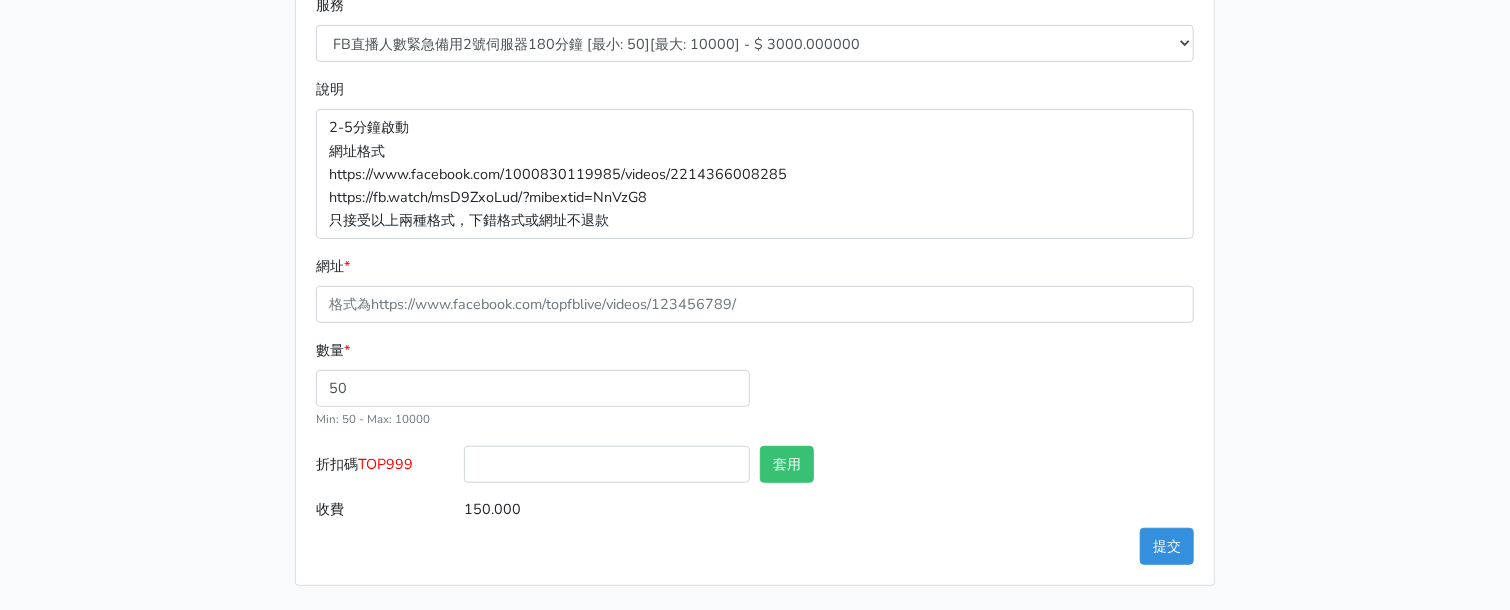 click on "TOP999" at bounding box center (385, 464) 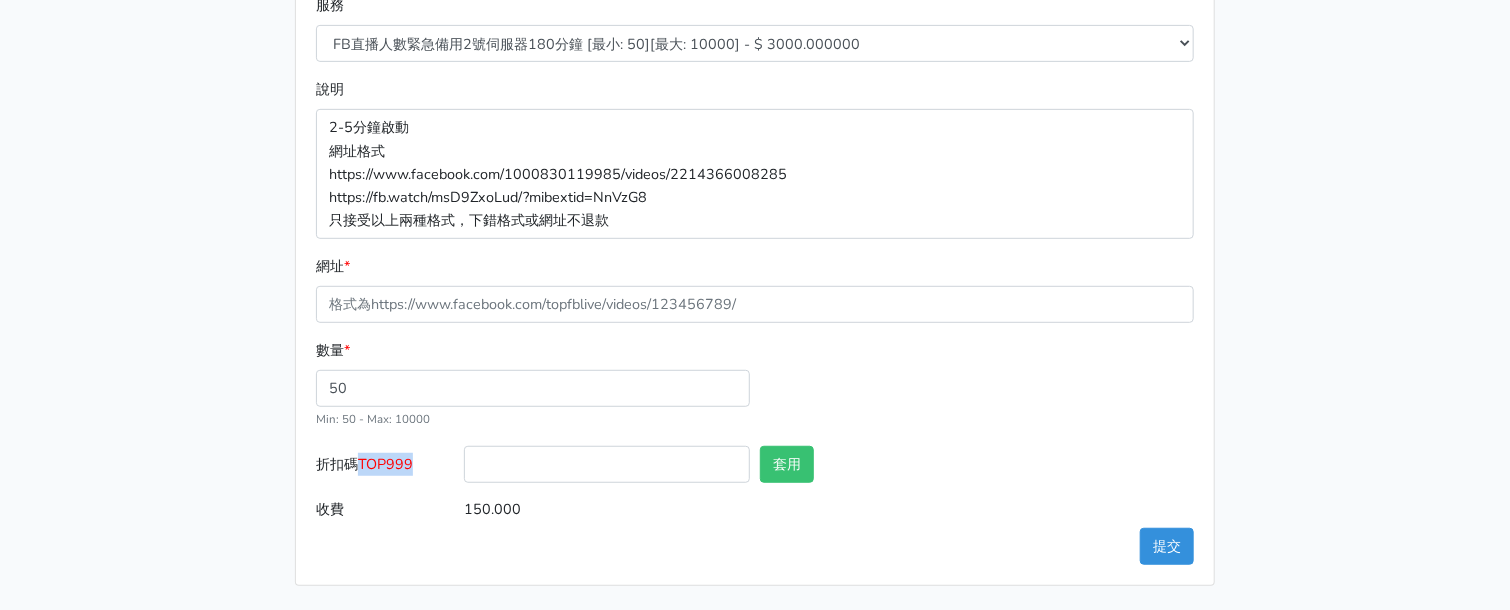 click on "TOP999" at bounding box center [385, 464] 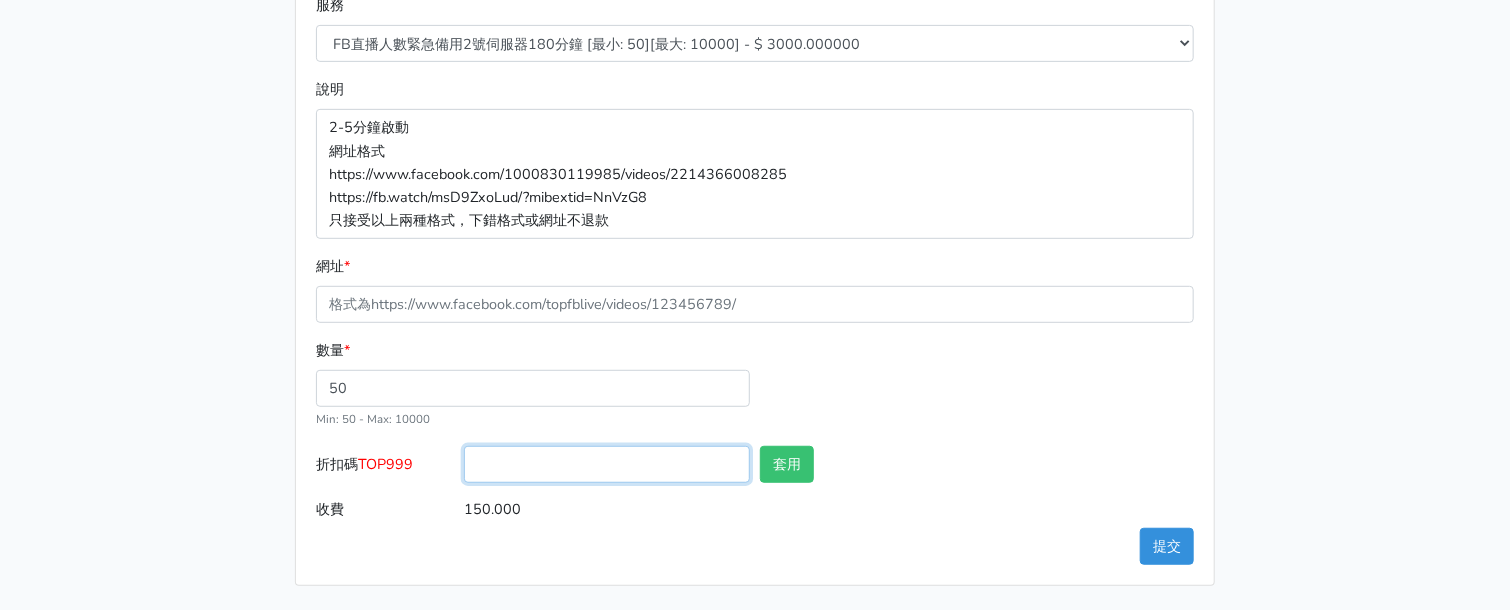 click on "折扣碼  TOP999" at bounding box center (607, 464) 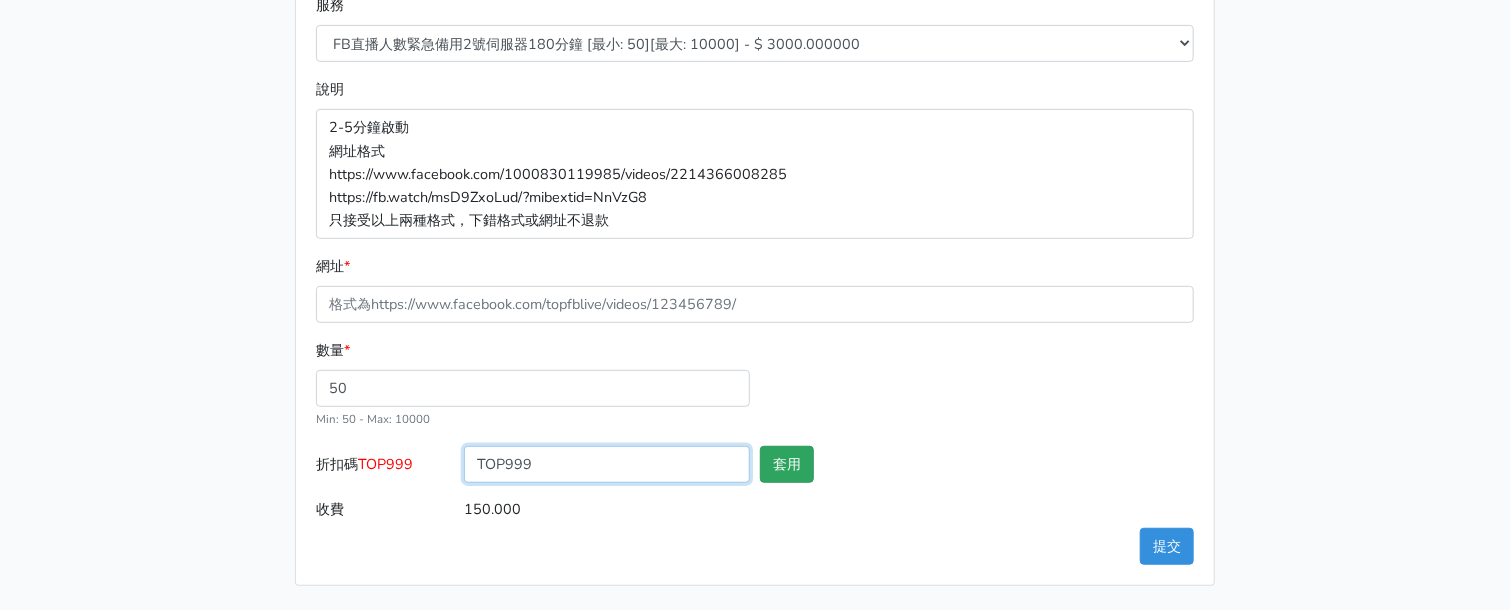 type on "TOP999" 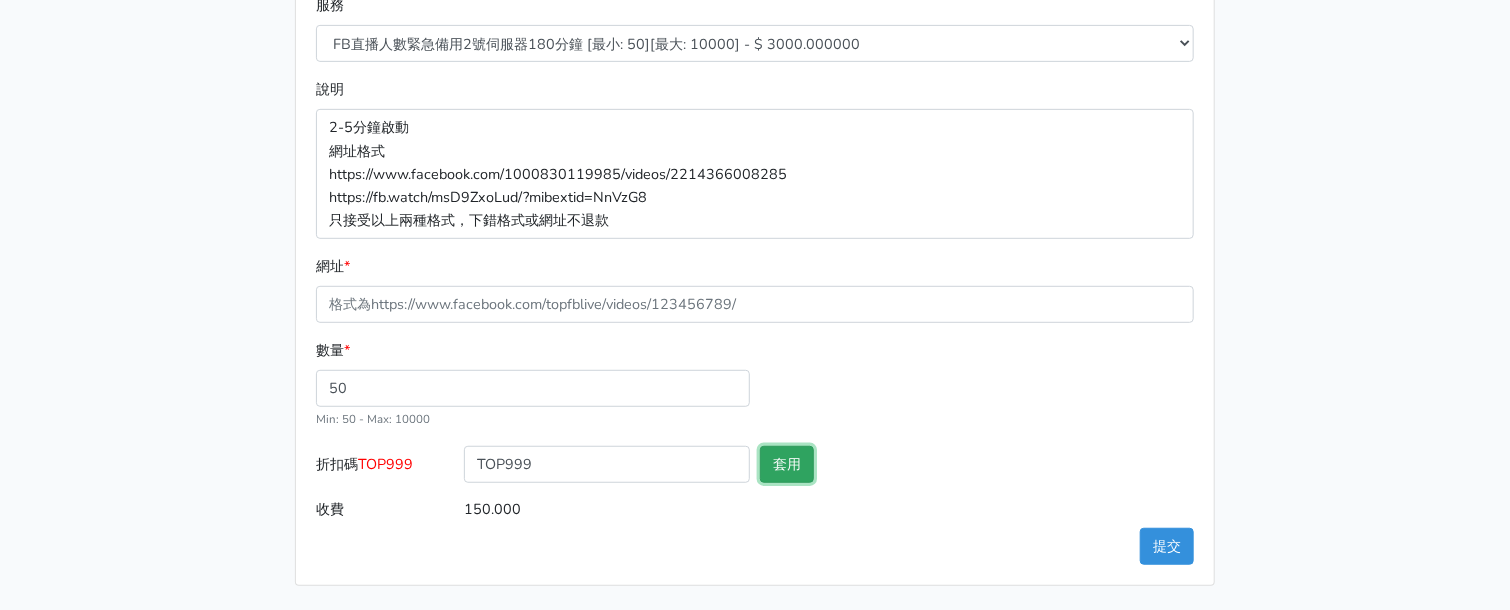 click on "套用" at bounding box center [787, 464] 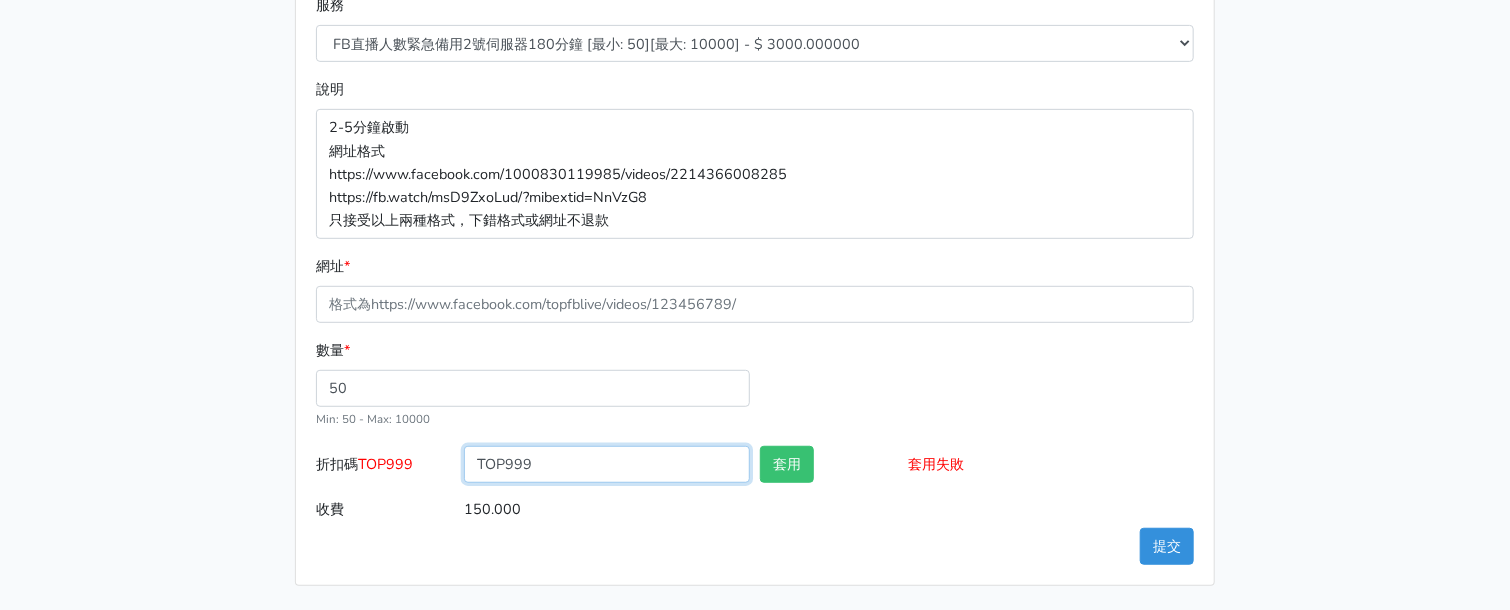 click on "TOP999" at bounding box center (607, 464) 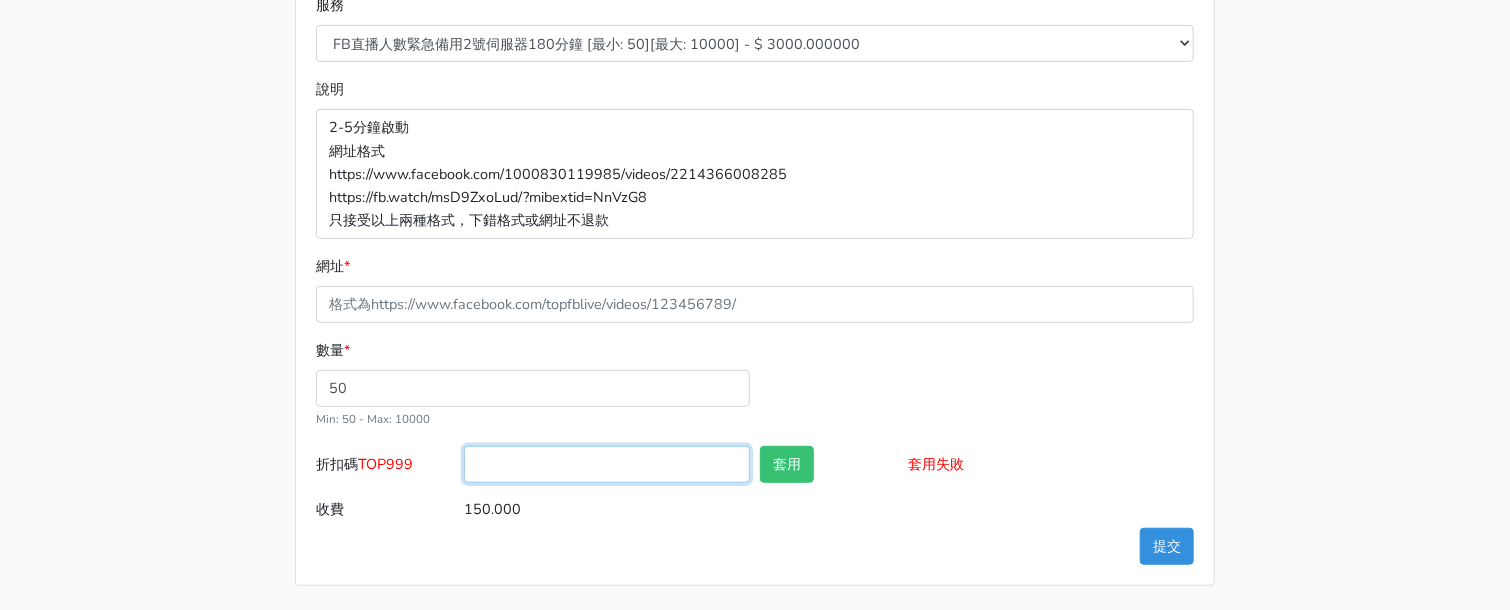type 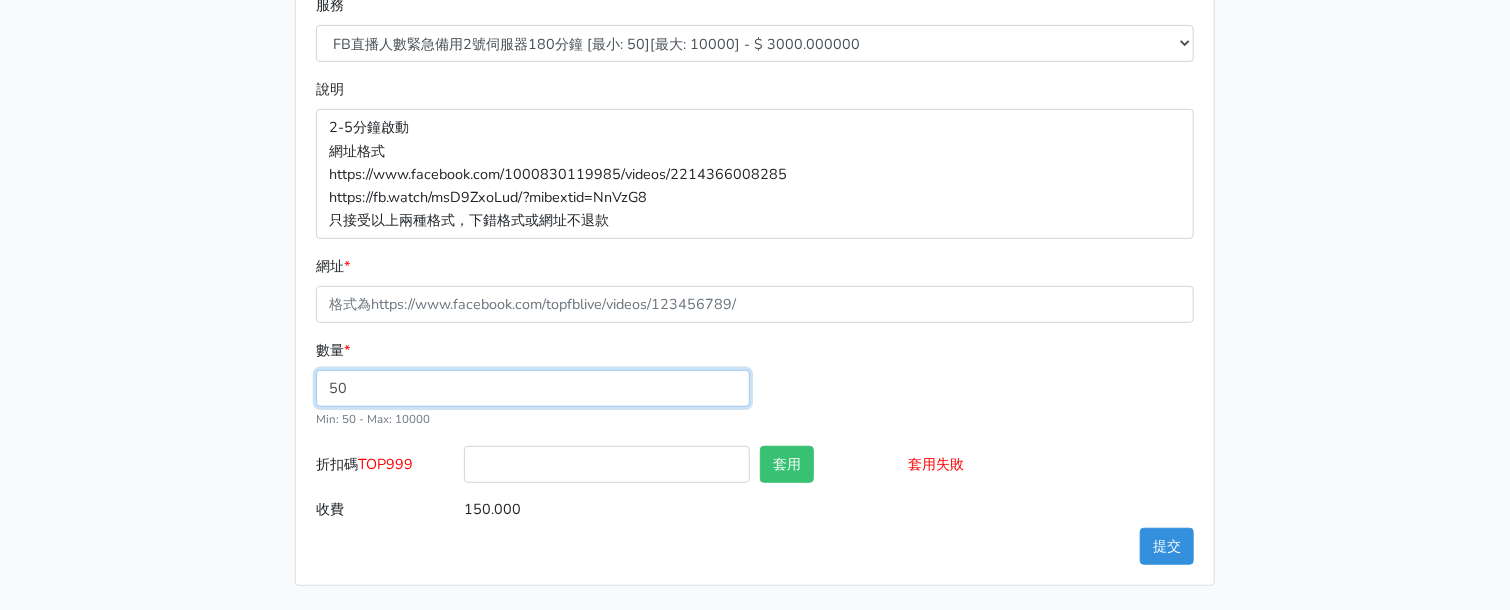 click on "50" at bounding box center [533, 388] 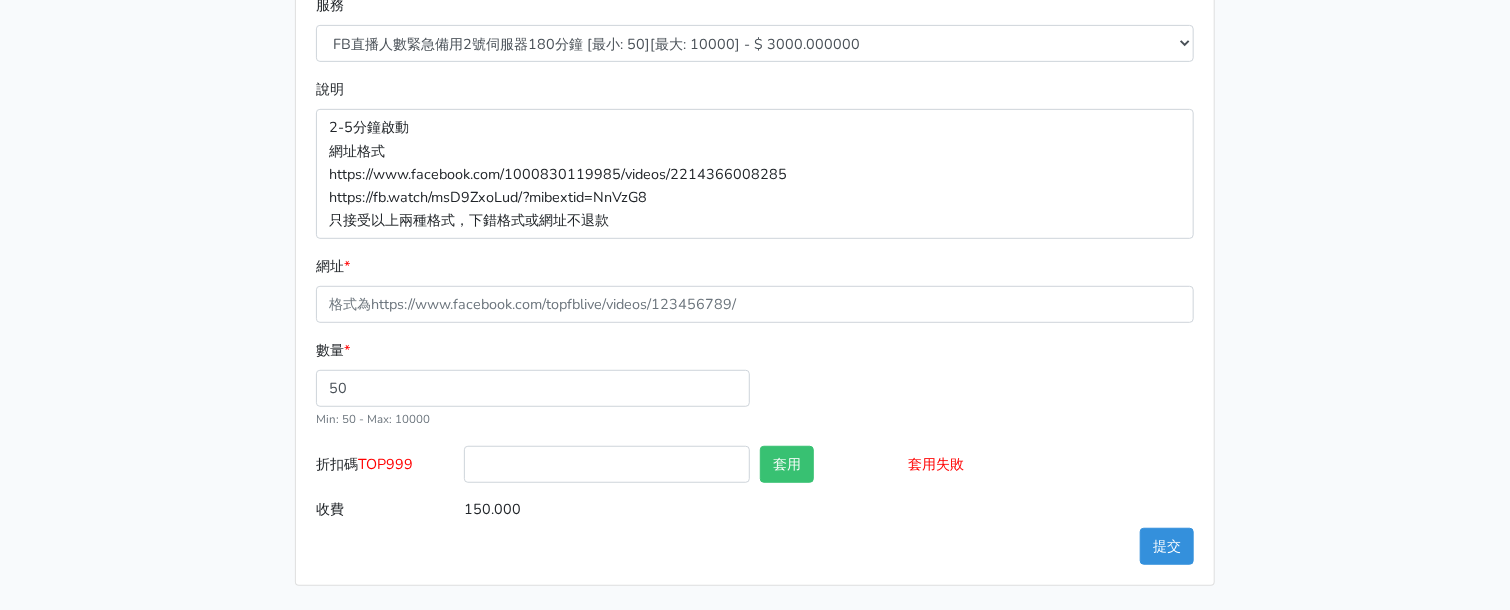 click on "數量 *
50
Min: 50 - Max: 10000" at bounding box center (533, 384) 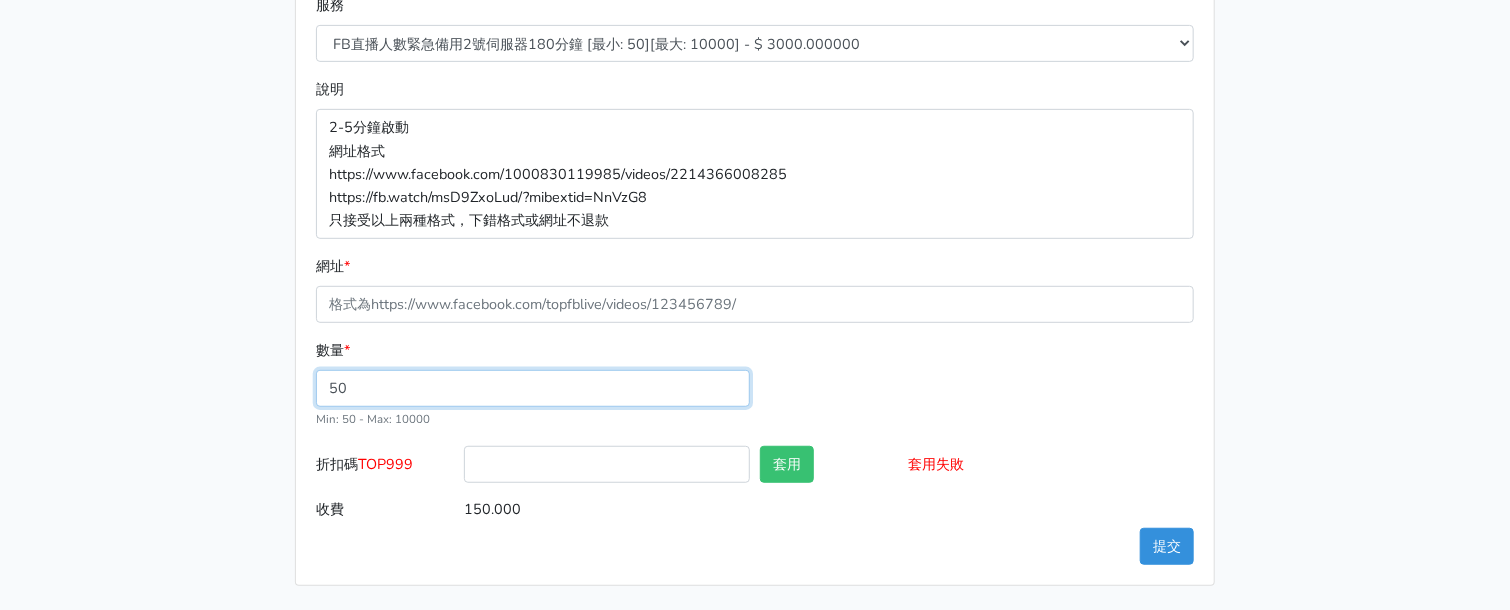 click on "50" at bounding box center [533, 388] 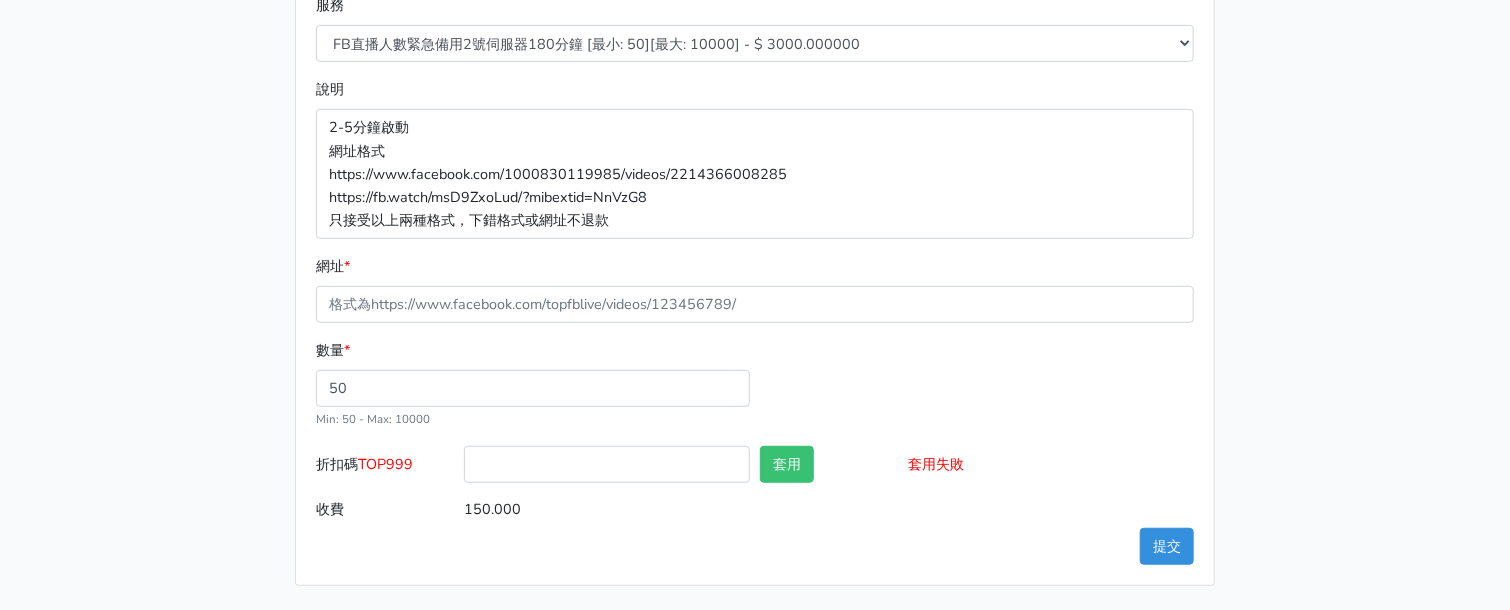 click on "數量 *
50
Min: 50 - Max: 10000" at bounding box center [533, 384] 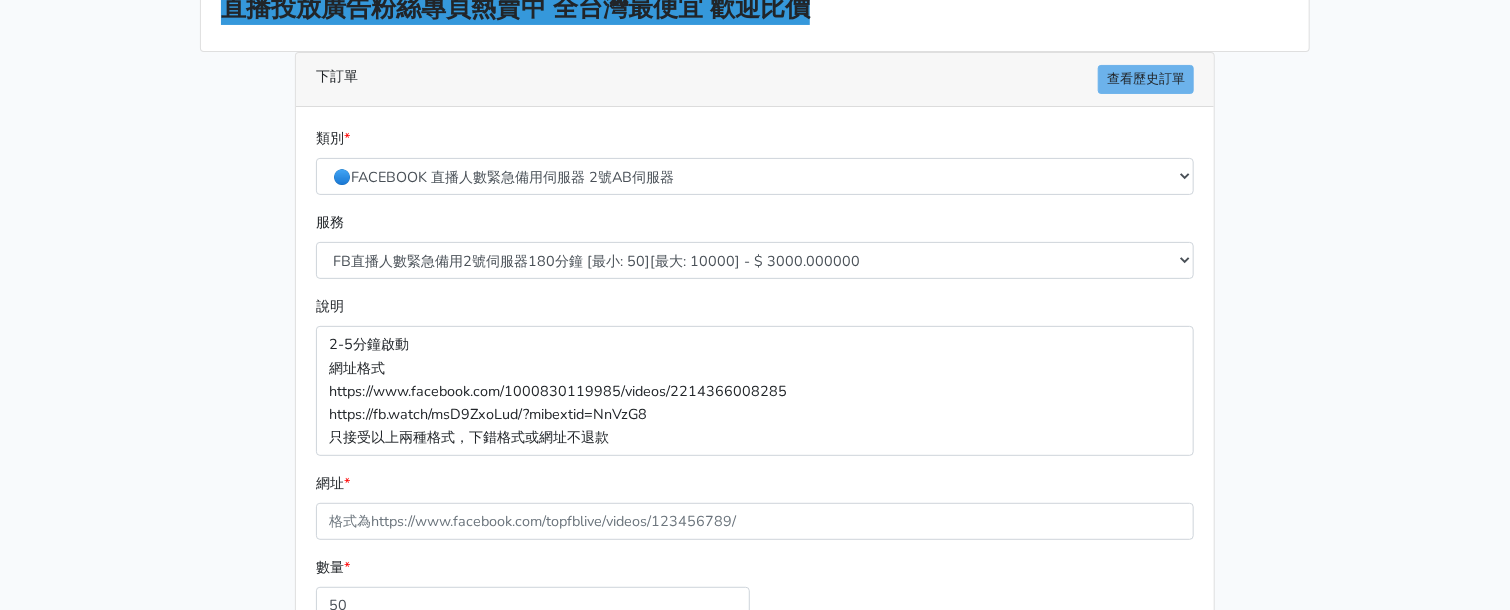scroll, scrollTop: 0, scrollLeft: 0, axis: both 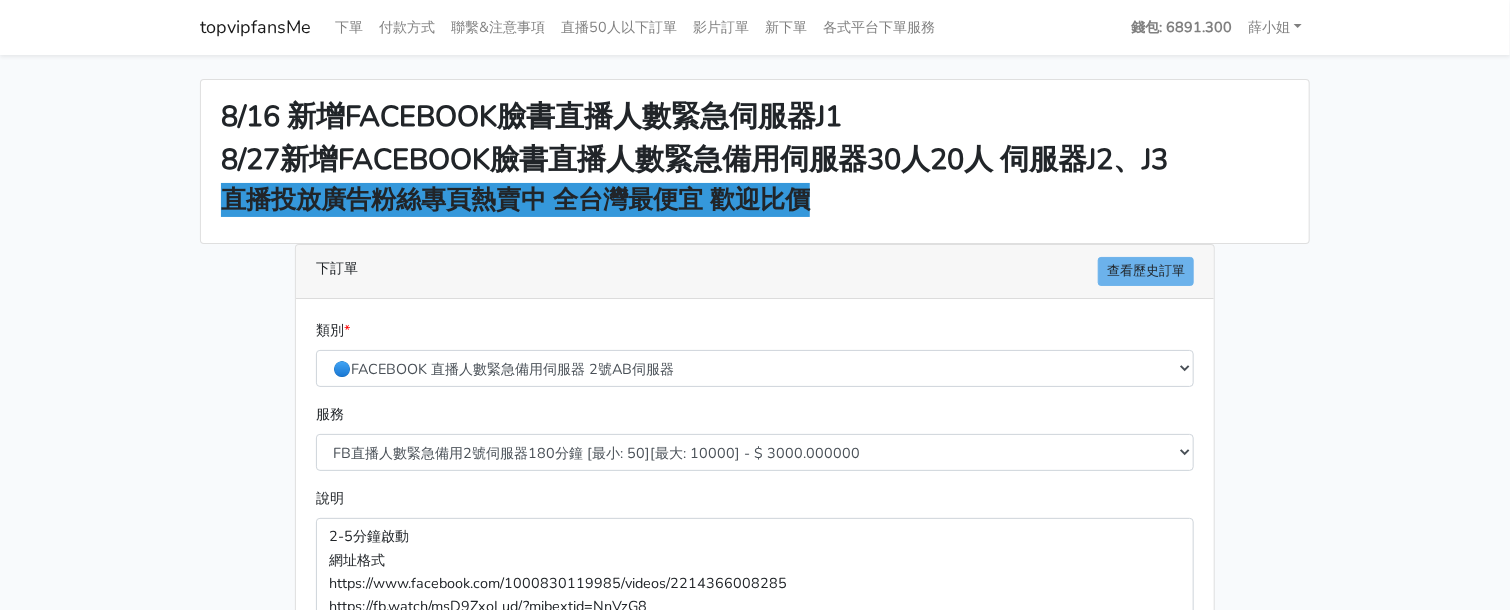 click on "直播投放廣告粉絲專頁熱賣中 全台灣最便宜 歡迎比價" at bounding box center [515, 200] 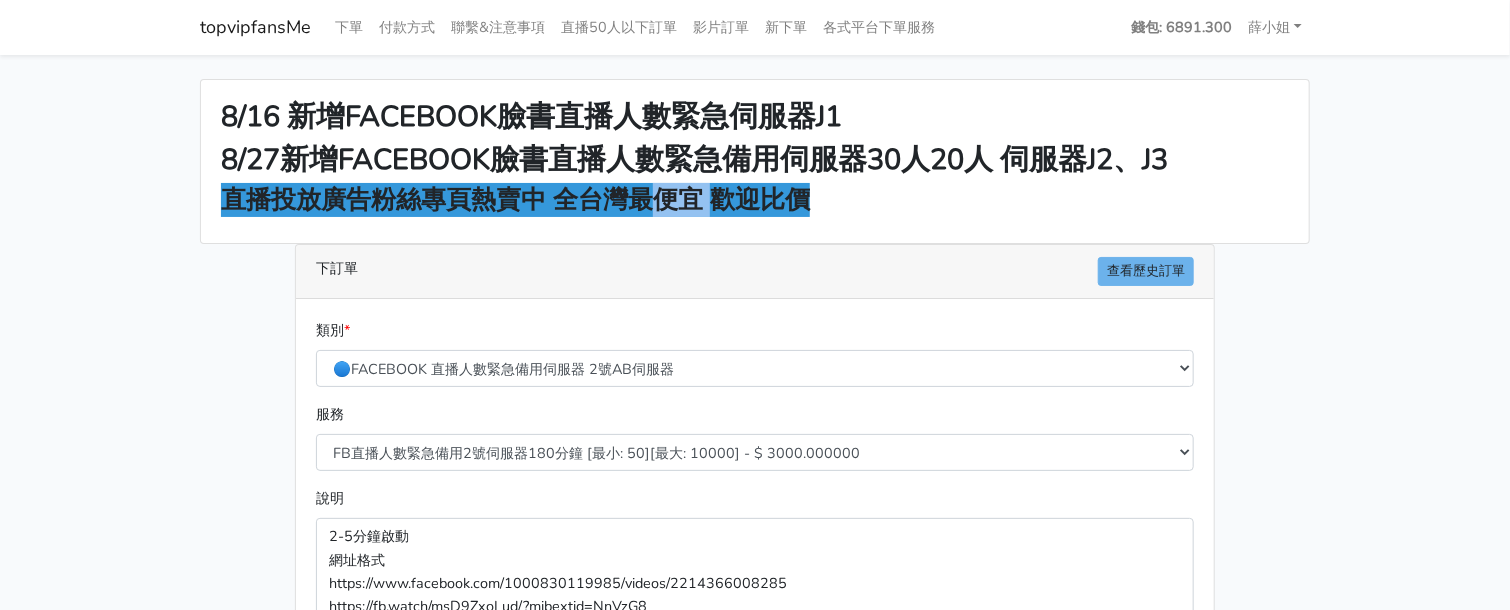 click on "直播投放廣告粉絲專頁熱賣中 全台灣最便宜 歡迎比價" at bounding box center (515, 200) 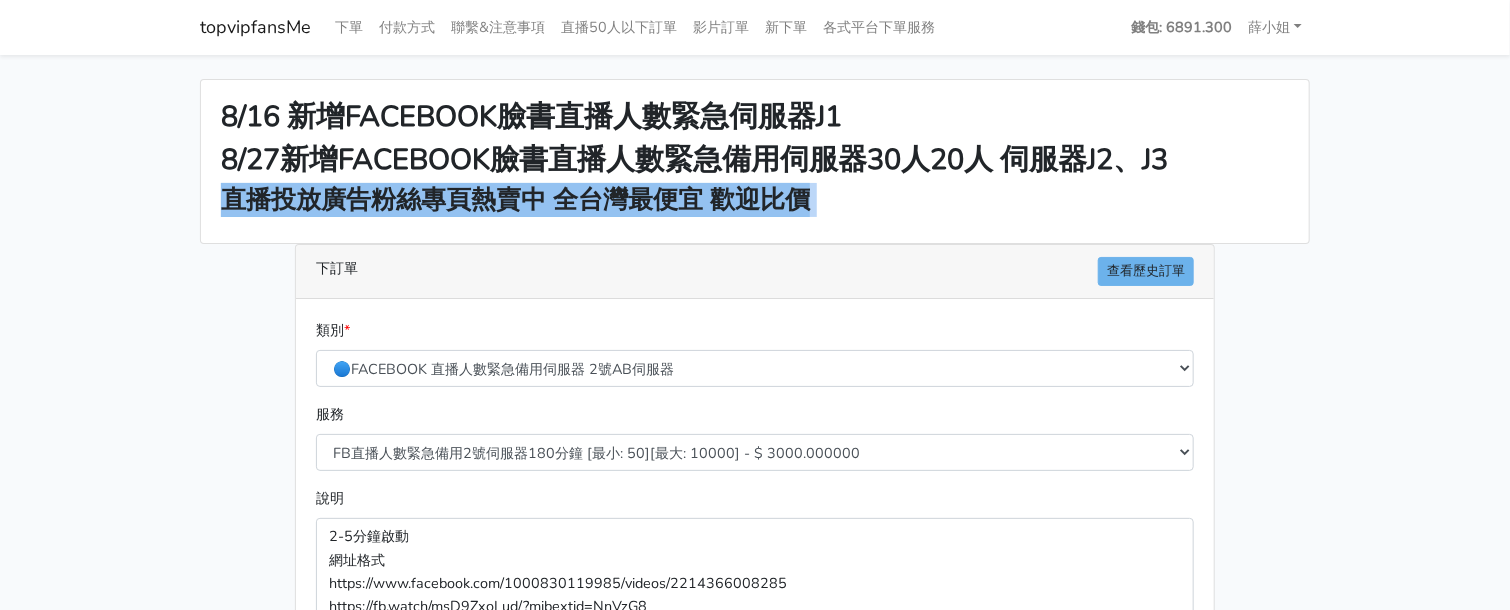 click on "直播投放廣告粉絲專頁熱賣中 全台灣最便宜 歡迎比價" at bounding box center [515, 200] 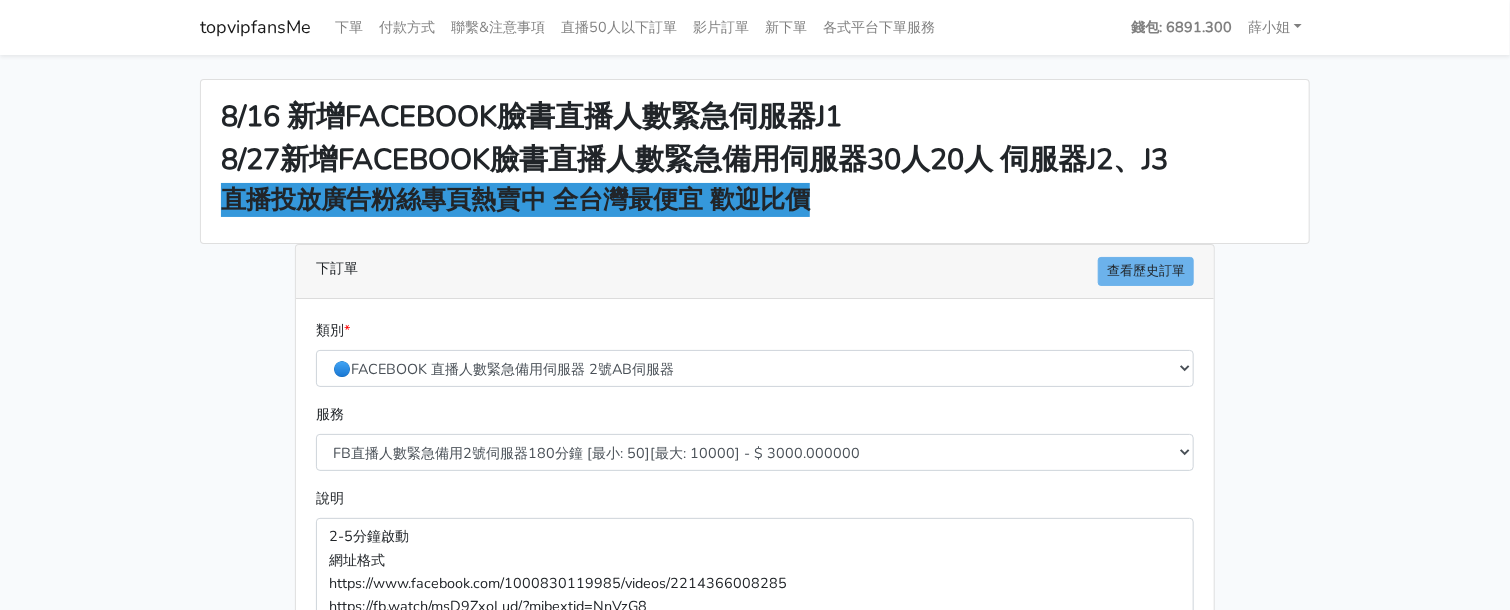 click on "下訂單
查看歷史訂單" at bounding box center [755, 272] 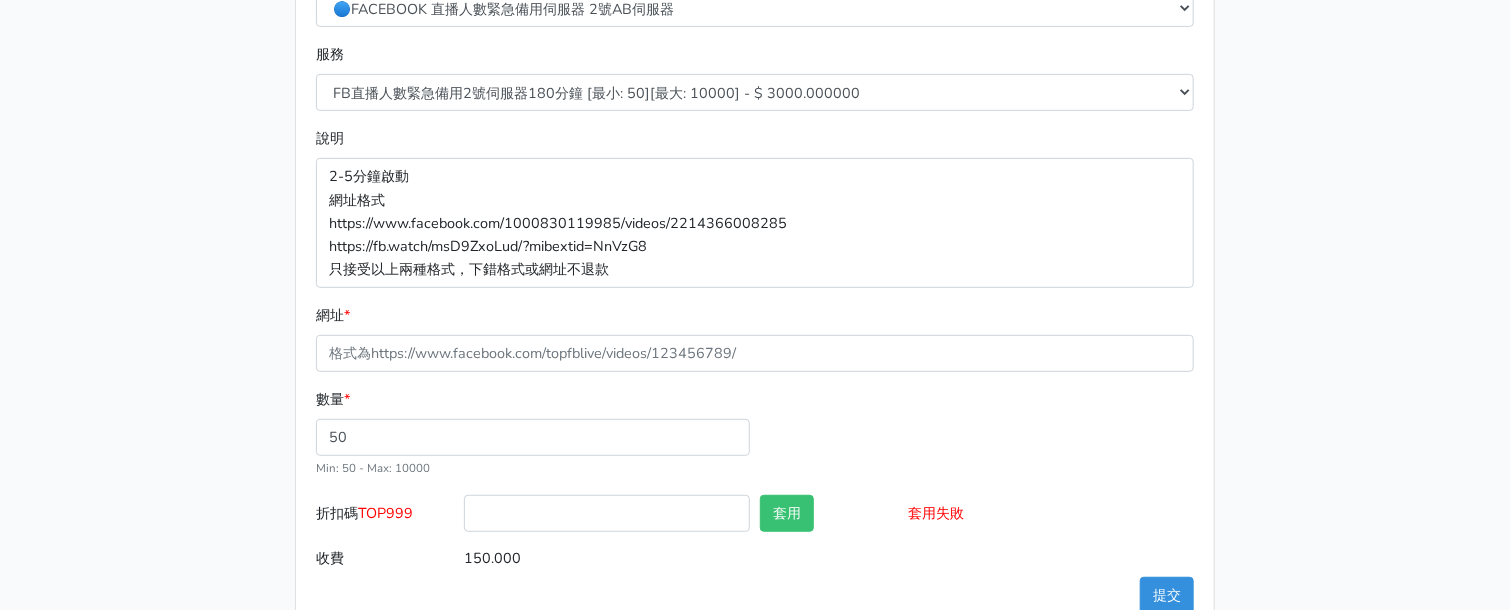 scroll, scrollTop: 409, scrollLeft: 0, axis: vertical 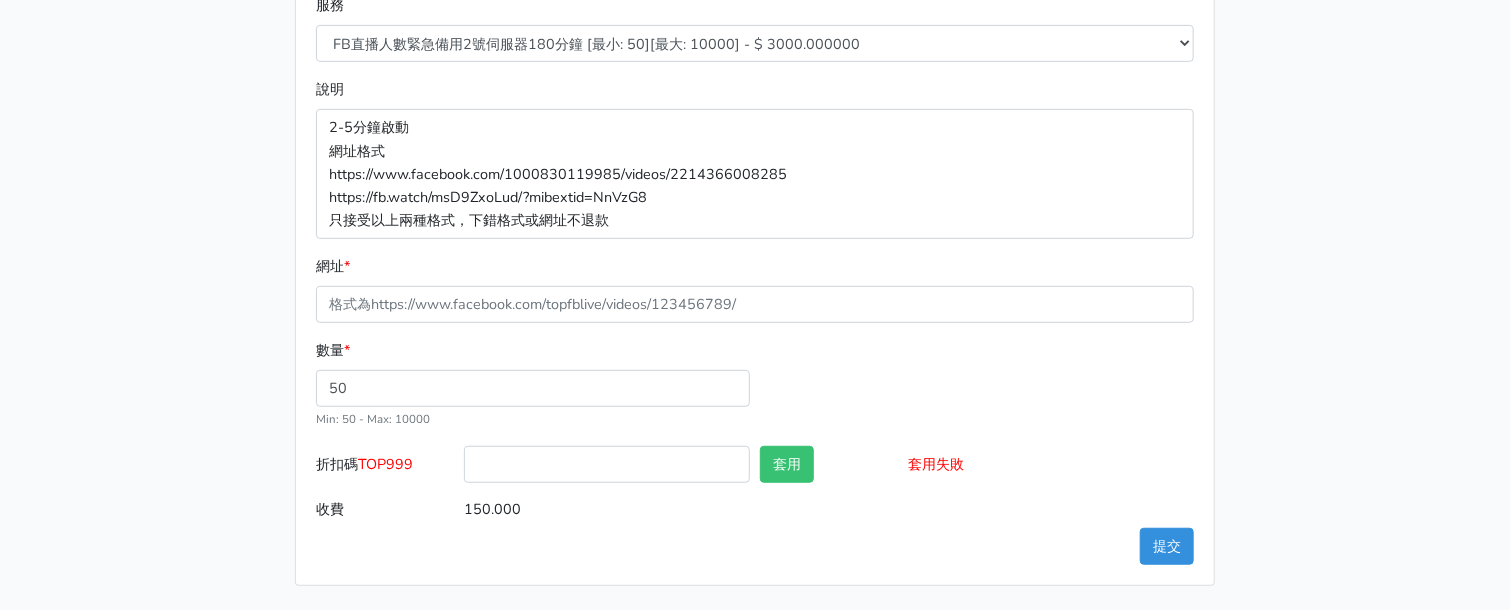 click on "類別 *
🔵FACEBOOK 直播人數緊急備用伺服器 2號AB伺服器
🔵FACEBOOK 網軍專用貼文留言 安全保密
🔵FACEBOOK 直播人數伺服器 快進
🔵9/30 FACEBOOK 直播人數緩慢進場緩慢退場 台灣獨家
🔵FACEBOOK 直播人數緊急備用伺服器 J1
🌕IG直播人數 服務 * *" at bounding box center (755, 237) 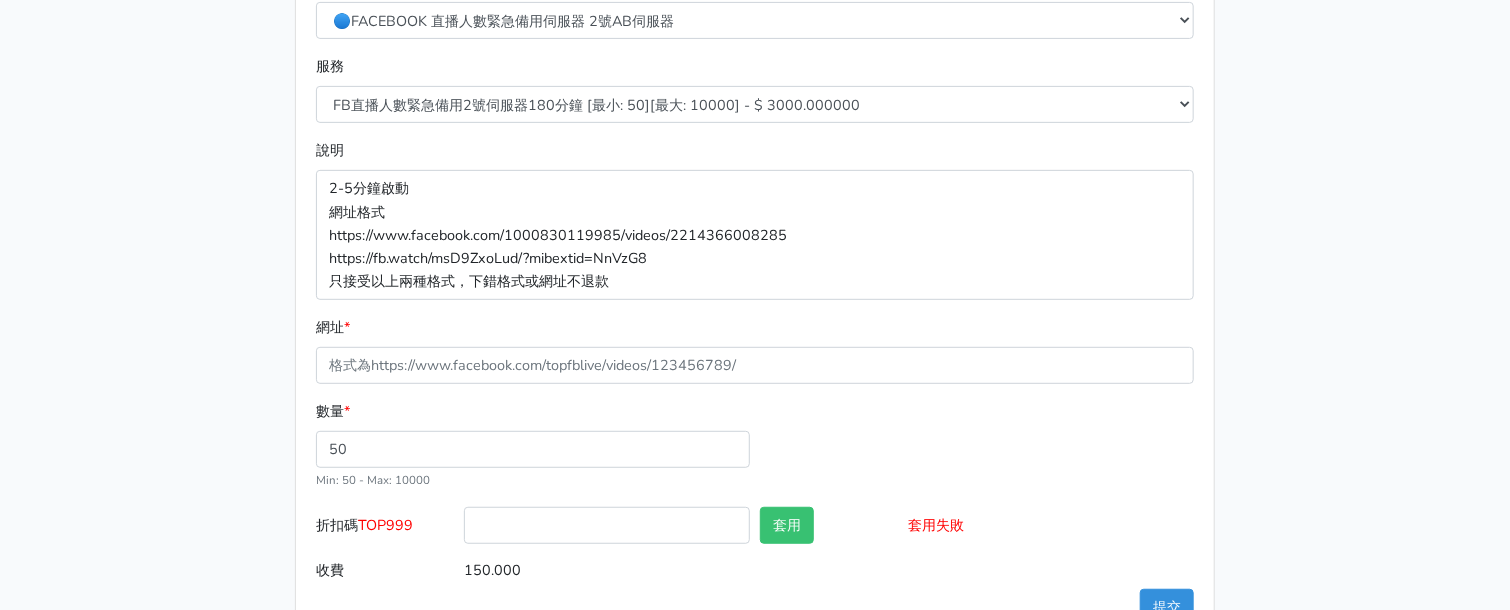 scroll, scrollTop: 409, scrollLeft: 0, axis: vertical 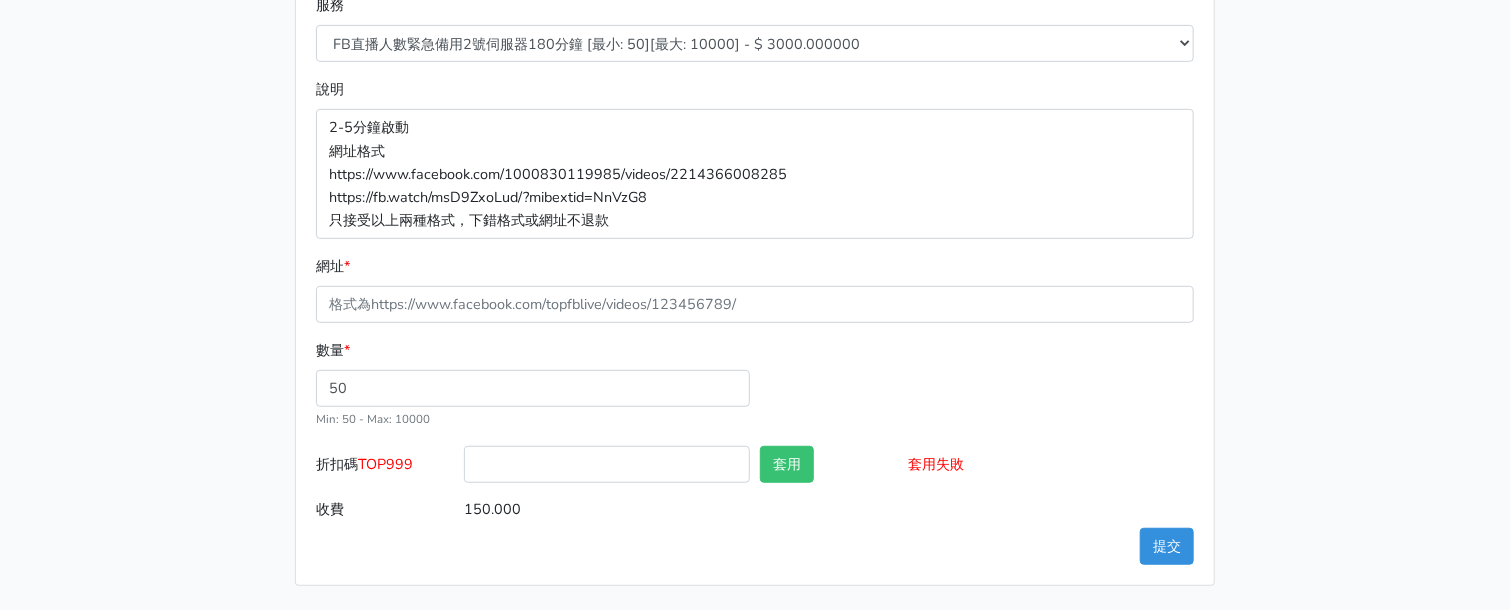 drag, startPoint x: 209, startPoint y: 155, endPoint x: 114, endPoint y: 182, distance: 98.762344 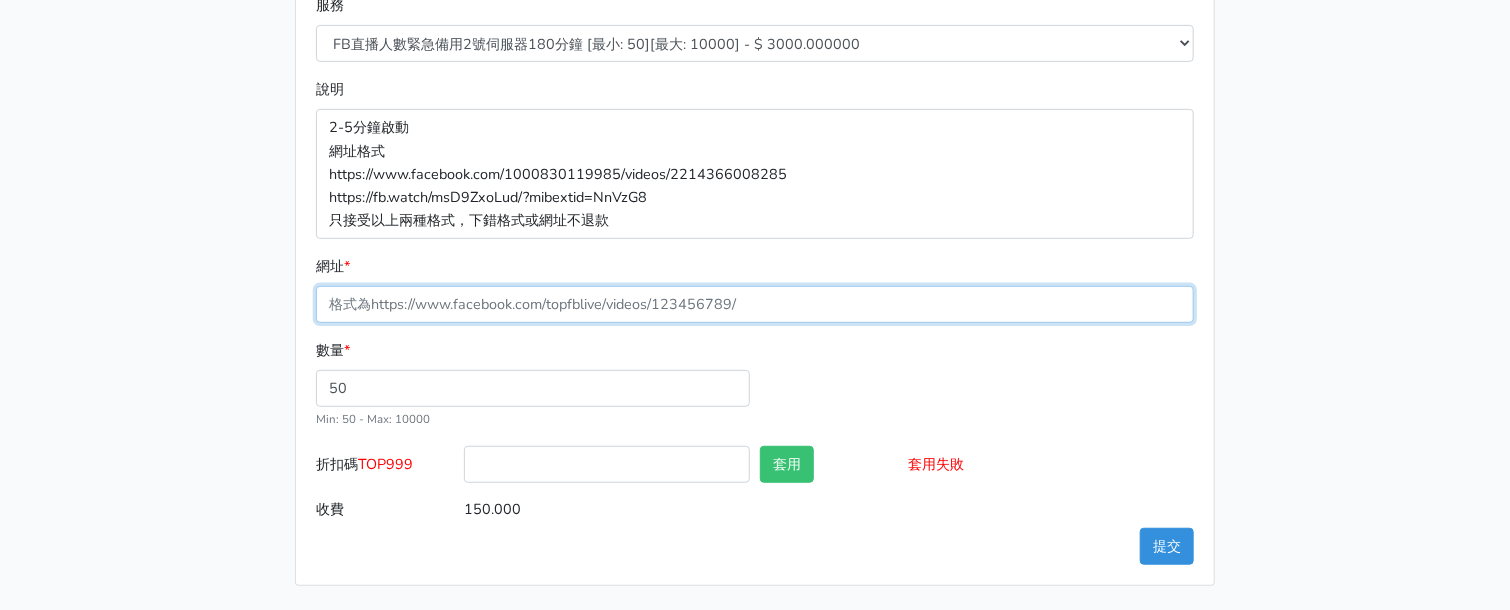 click on "網址 *" at bounding box center (755, 304) 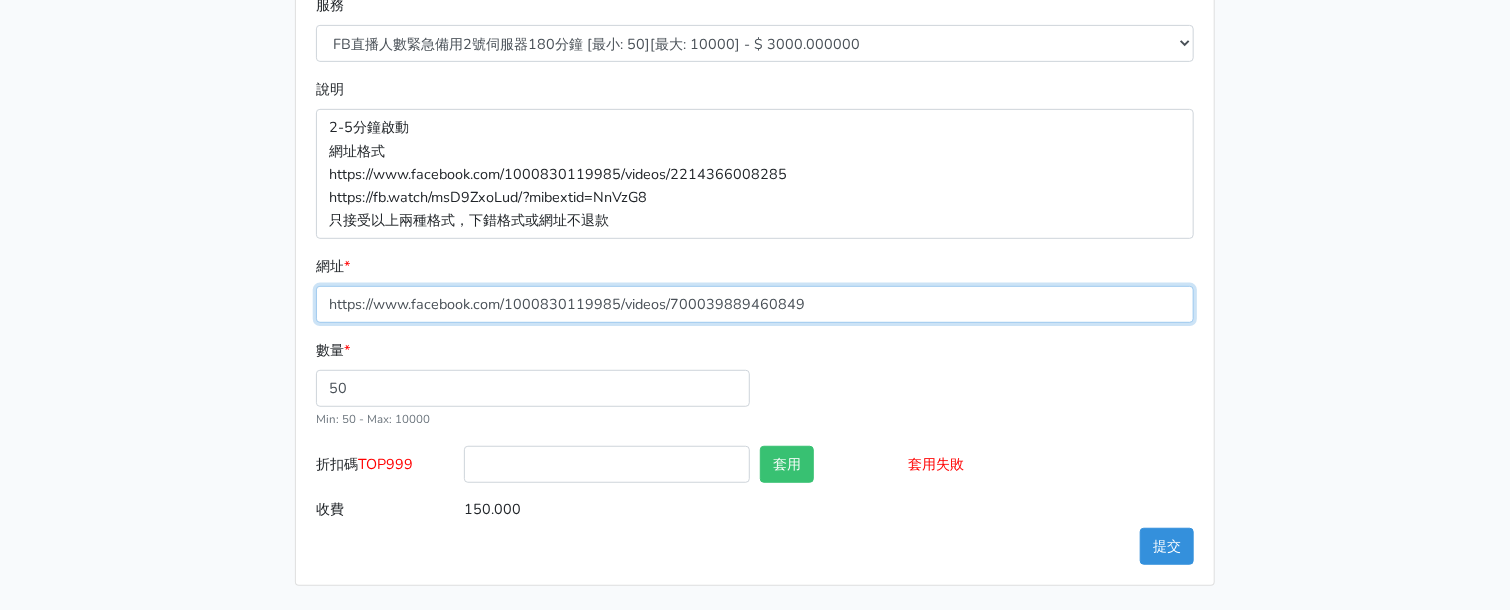 type on "https://www.facebook.com/1000830119985/videos/700039889460849" 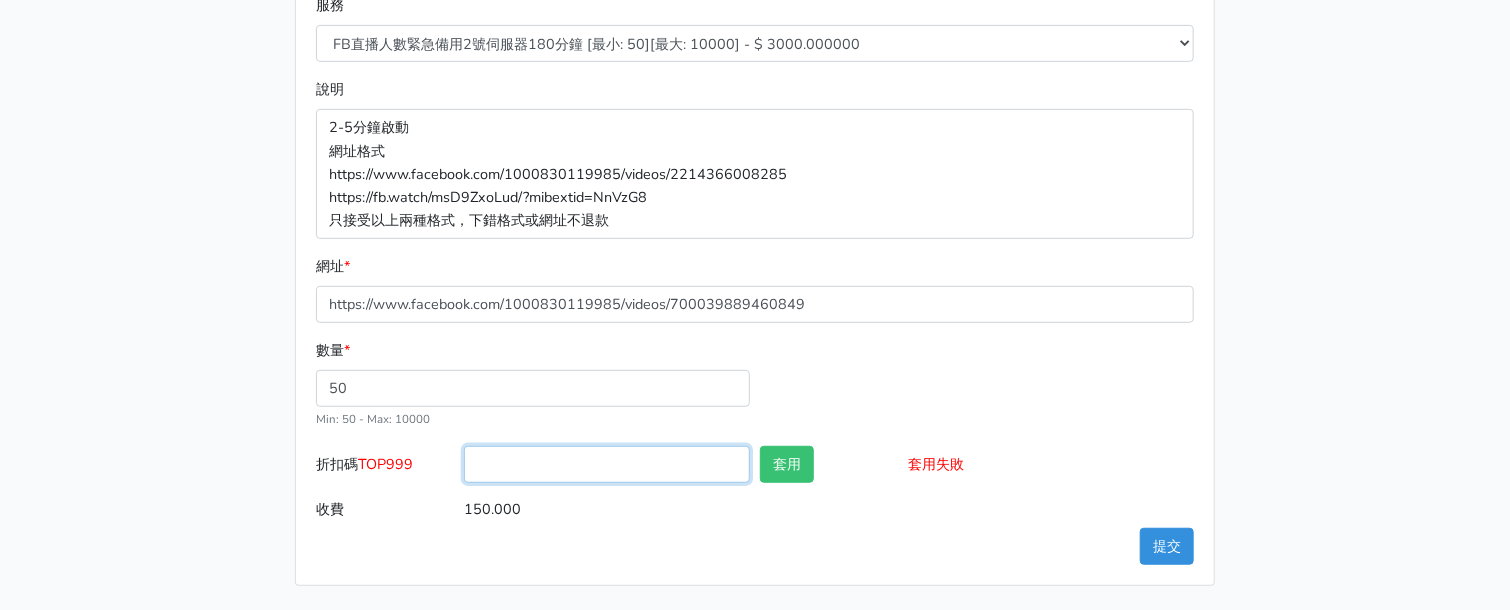 click on "折扣碼  TOP999" at bounding box center (607, 464) 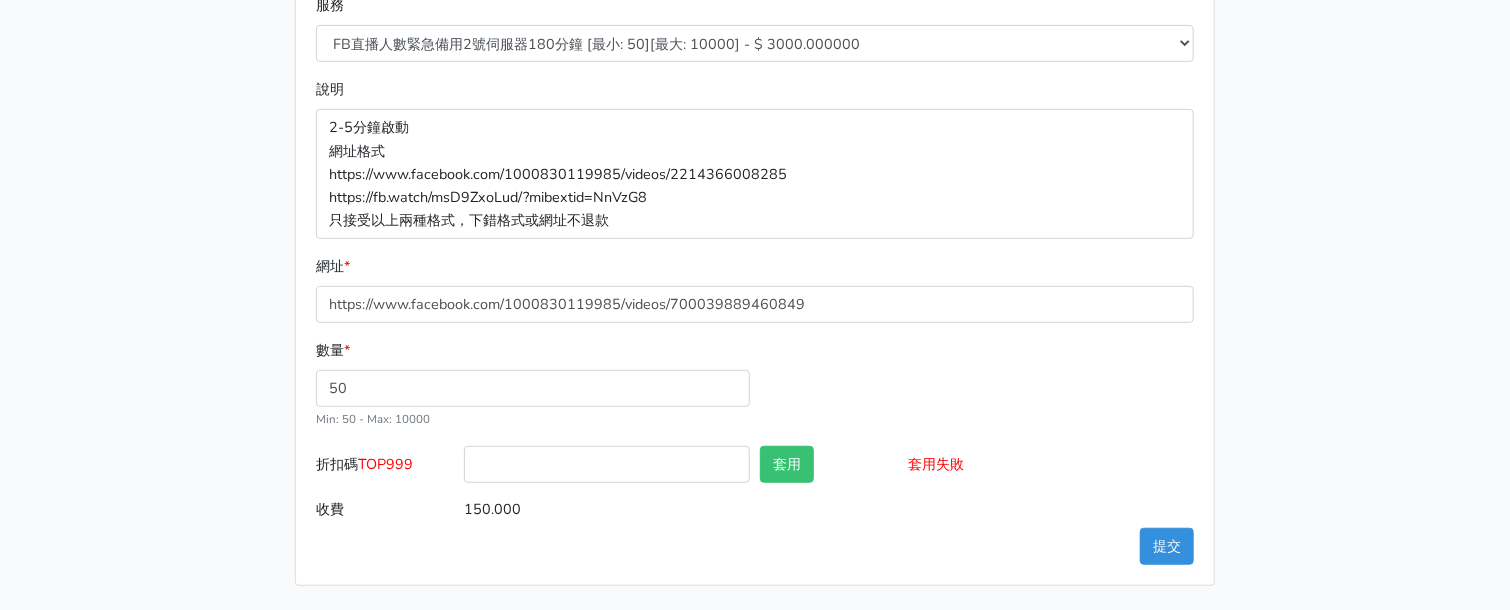 click on "TOP999" at bounding box center [385, 464] 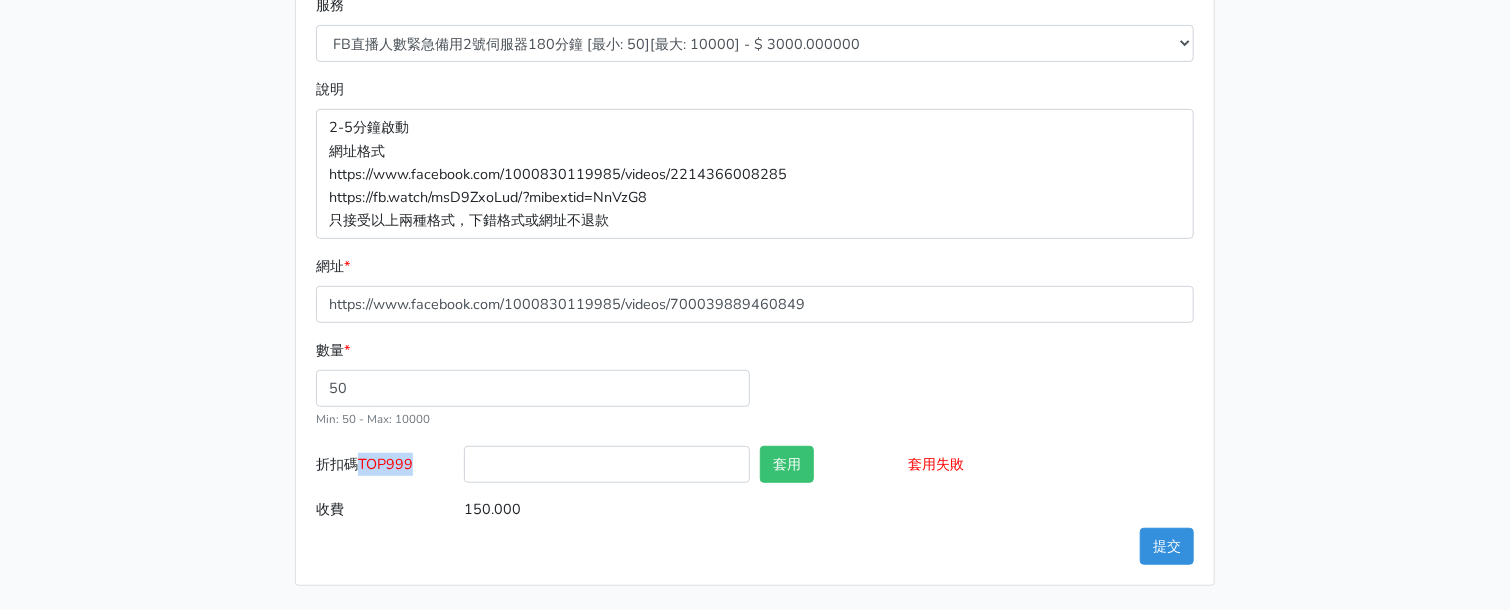 click on "TOP999" at bounding box center [385, 464] 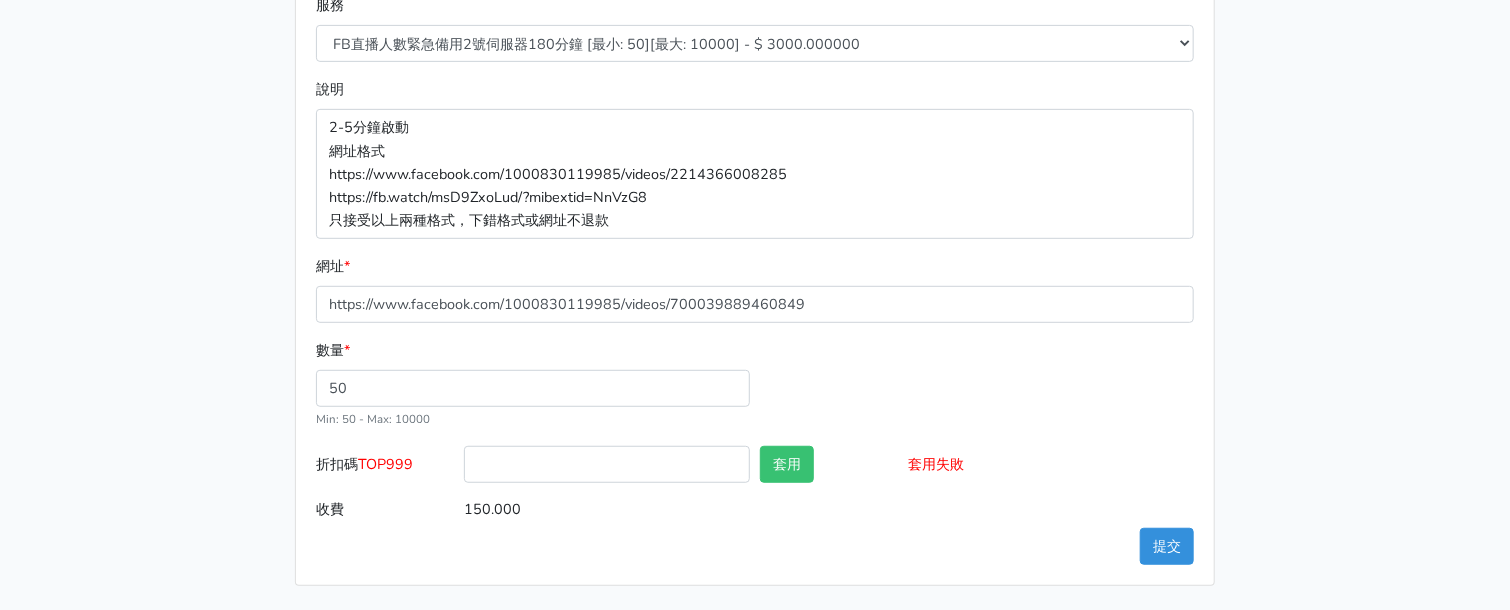 click on "TOP999" at bounding box center (385, 464) 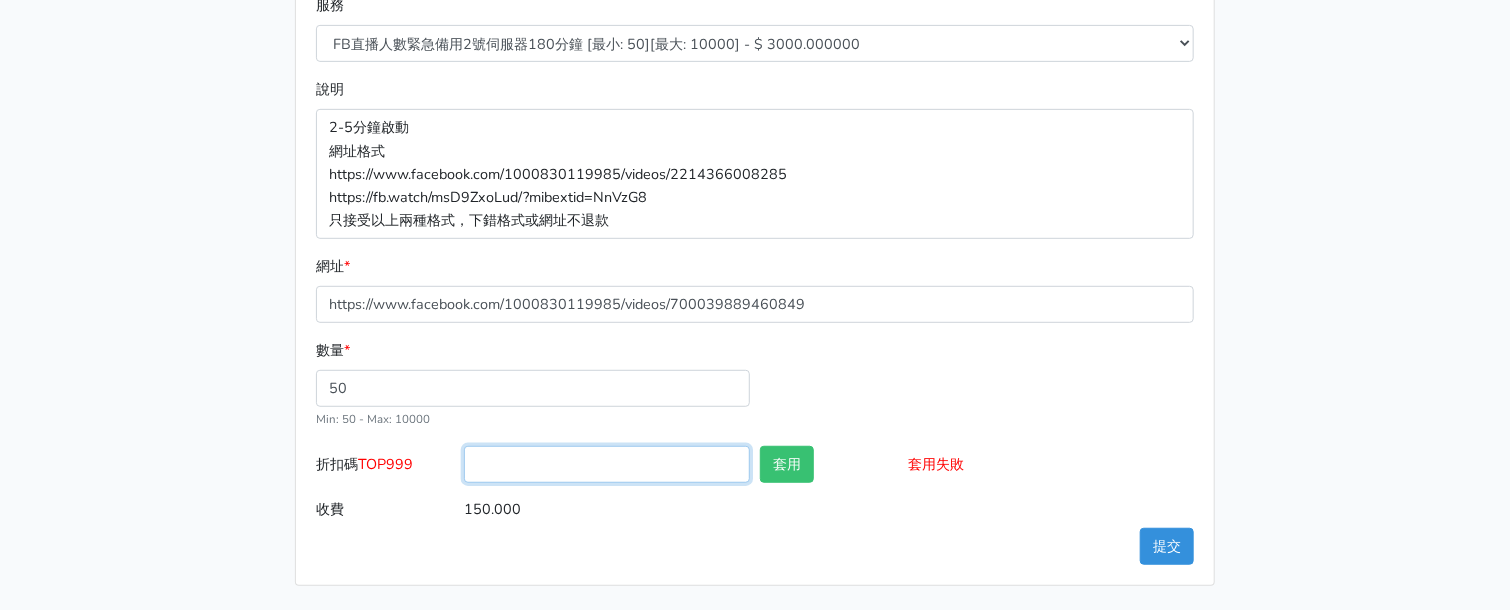 click on "折扣碼  TOP999" at bounding box center (607, 464) 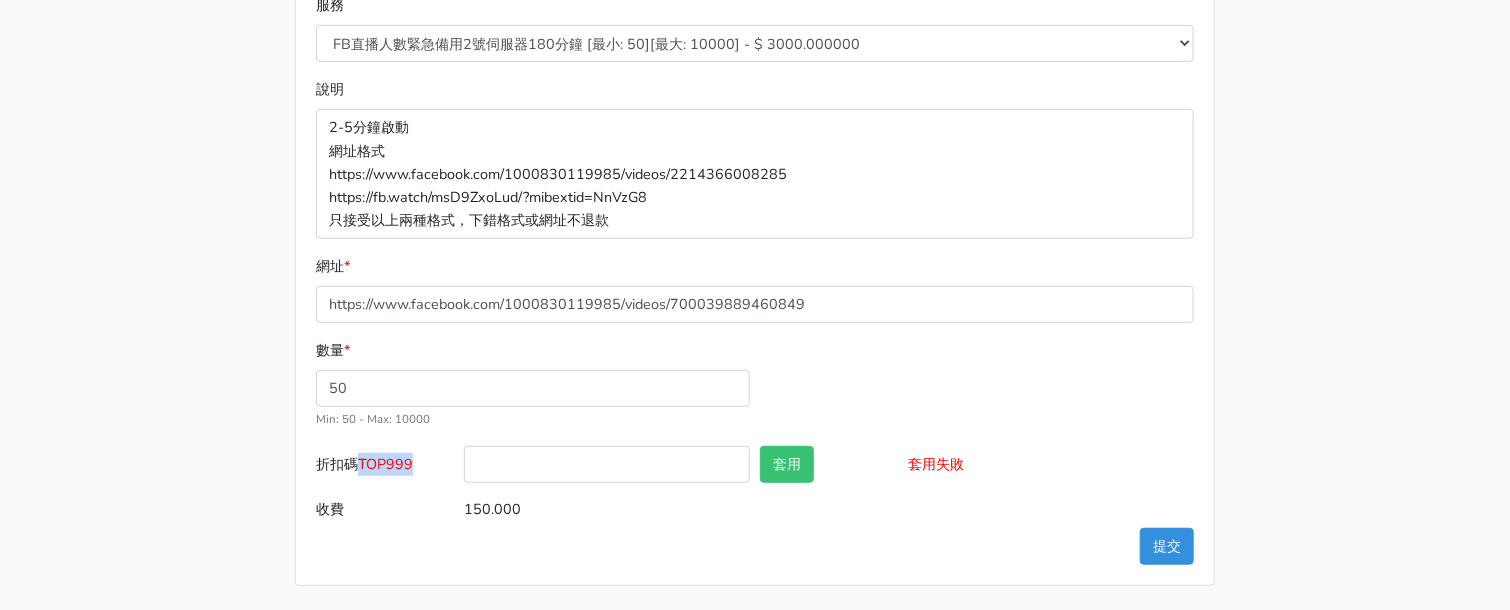 click on "TOP999" at bounding box center [385, 464] 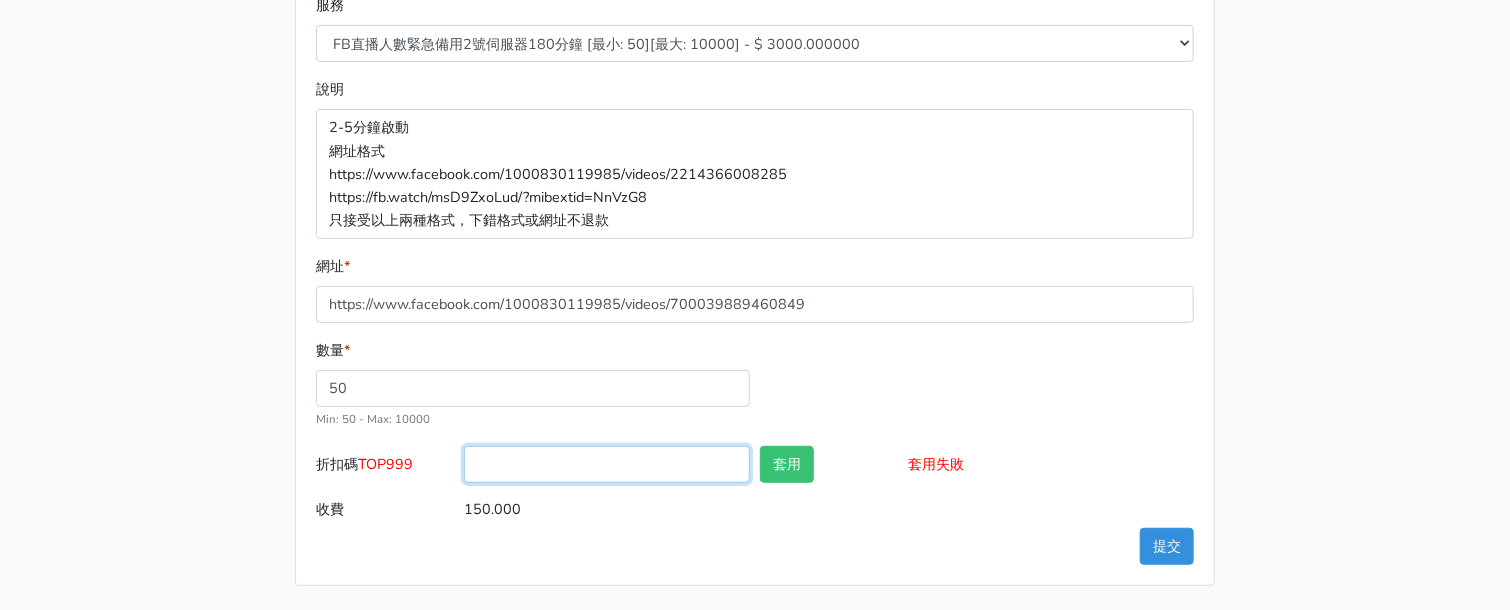 click on "折扣碼  TOP999" at bounding box center (607, 464) 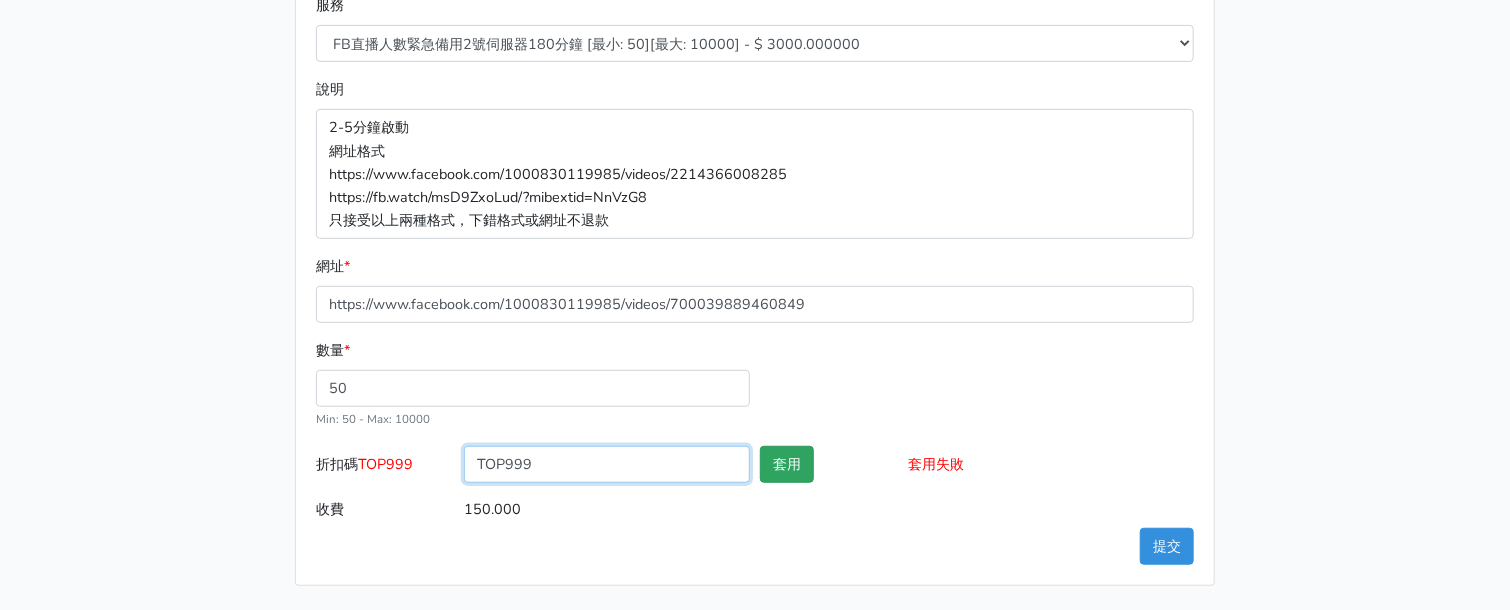 type on "TOP999" 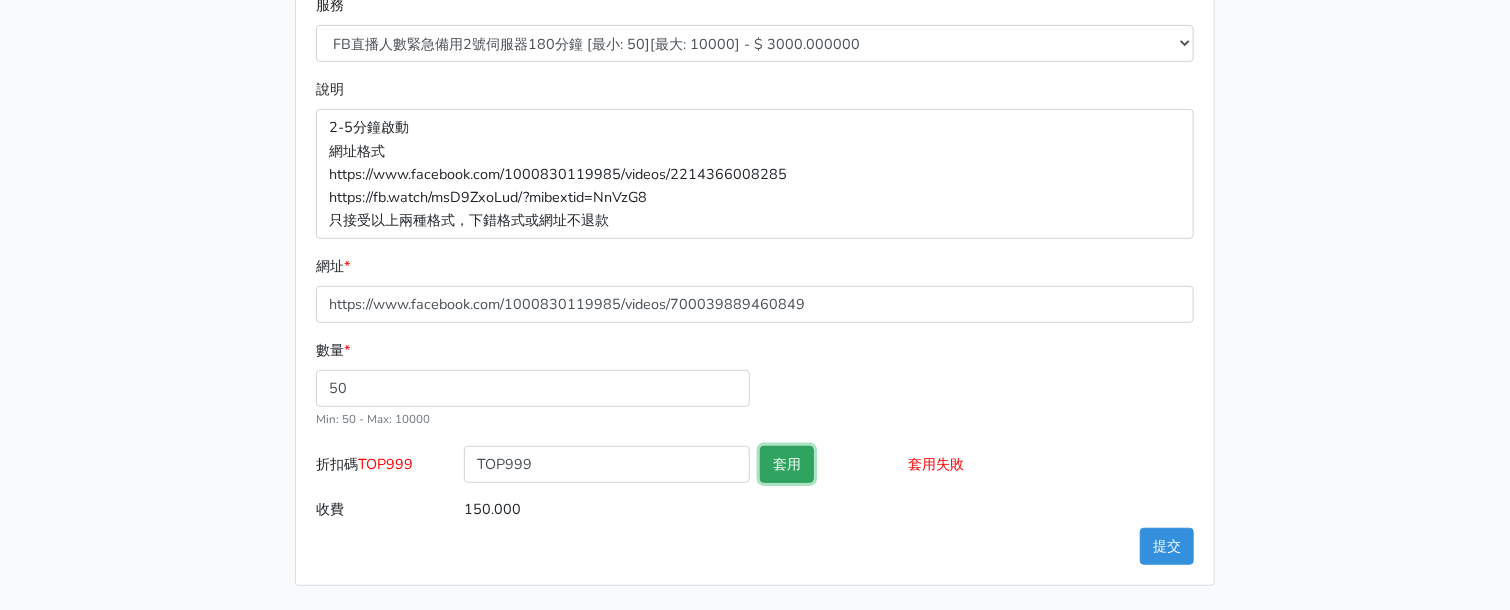 click on "套用" at bounding box center [787, 464] 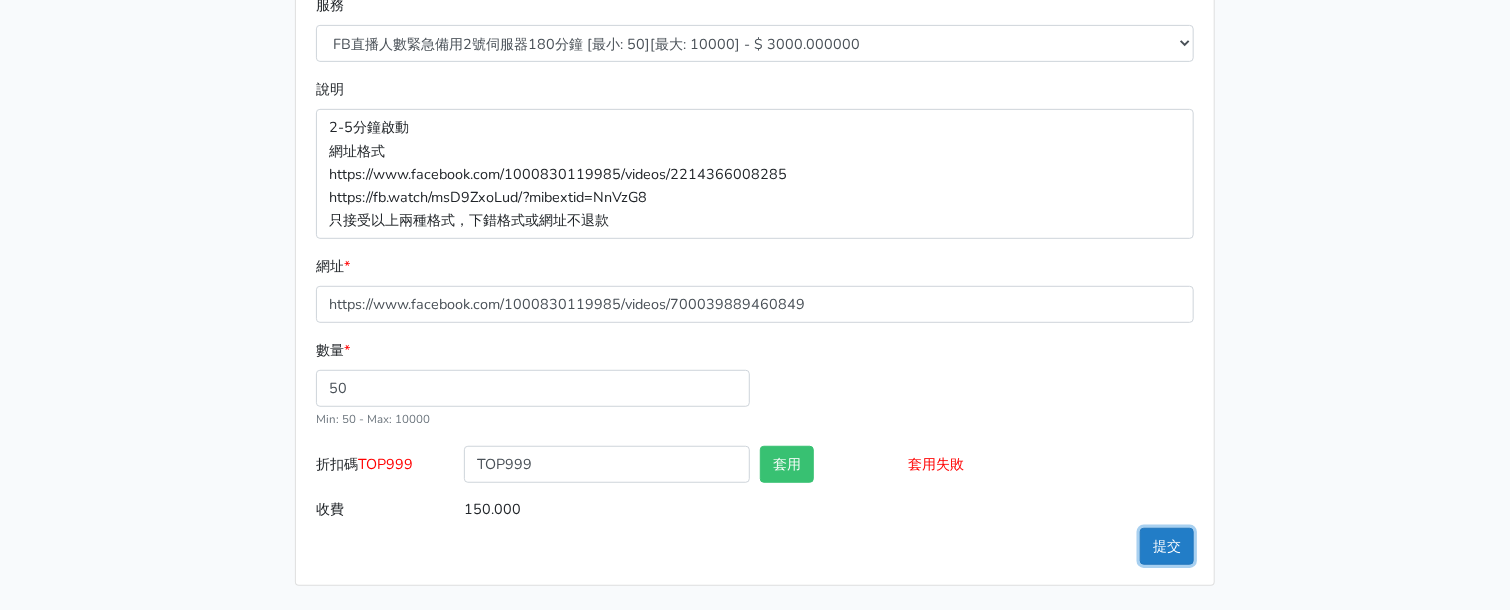 click on "提交" at bounding box center [1167, 546] 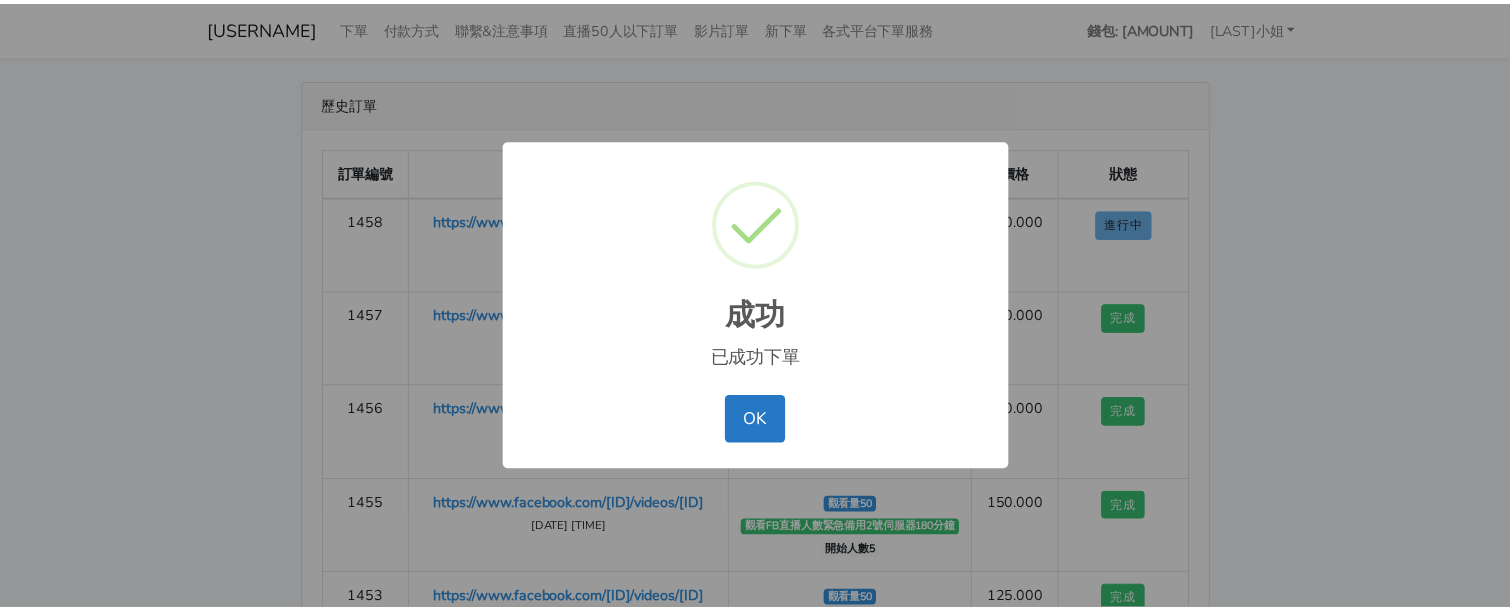 scroll, scrollTop: 0, scrollLeft: 0, axis: both 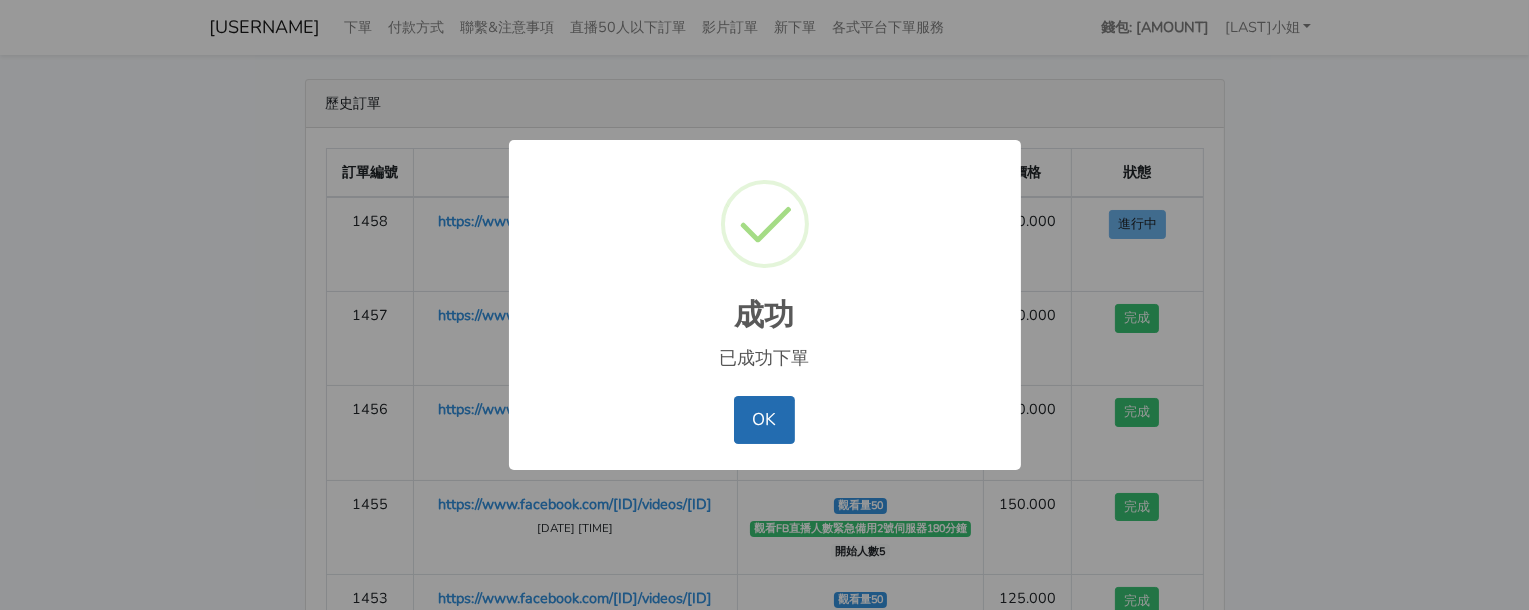click on "OK" at bounding box center [764, 420] 